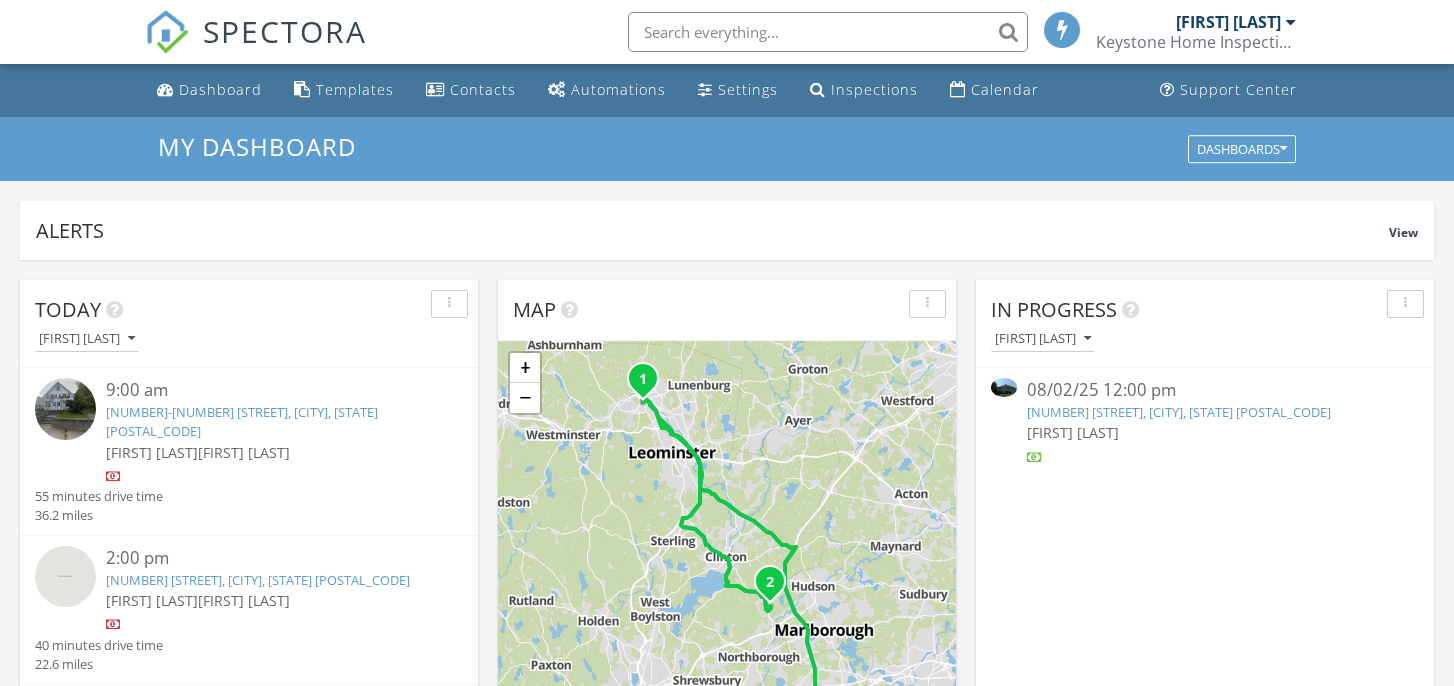 scroll, scrollTop: 0, scrollLeft: 0, axis: both 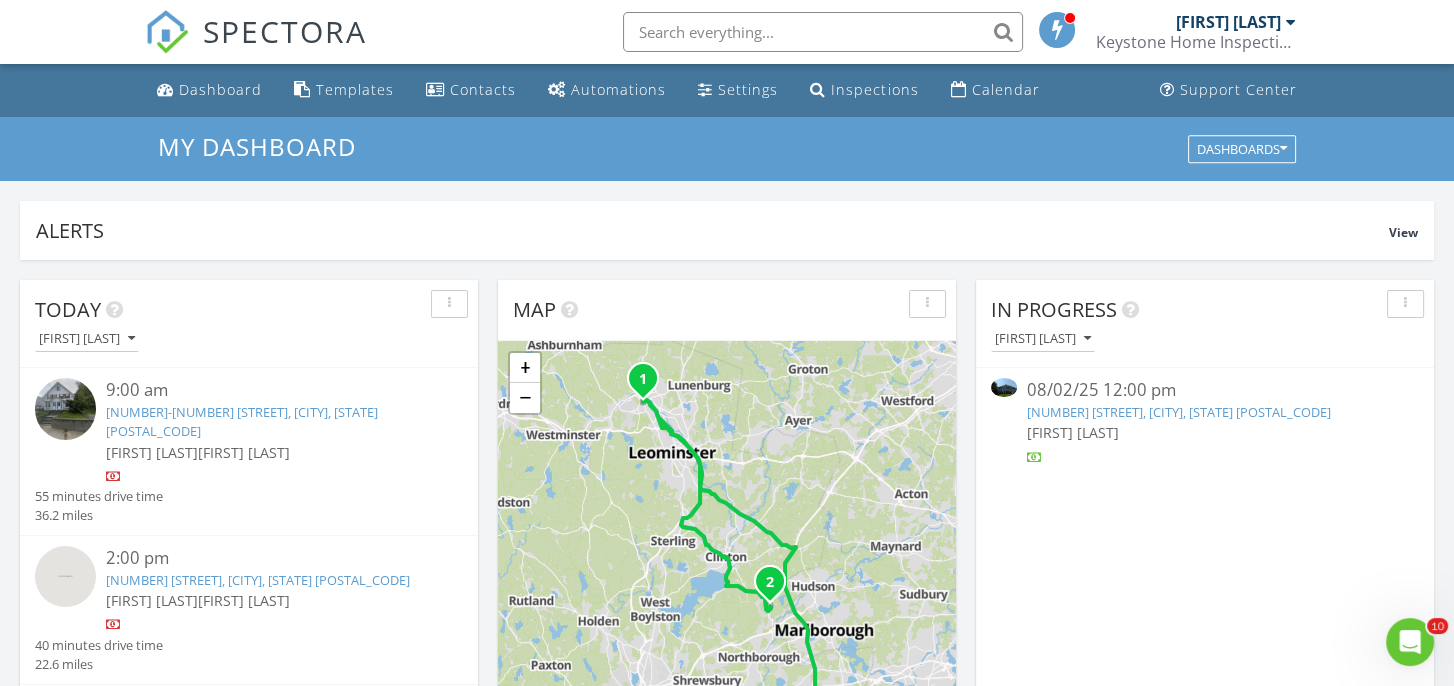click on "5 Peach Tree Dr, Sutton, MA 01590" at bounding box center [1179, 412] 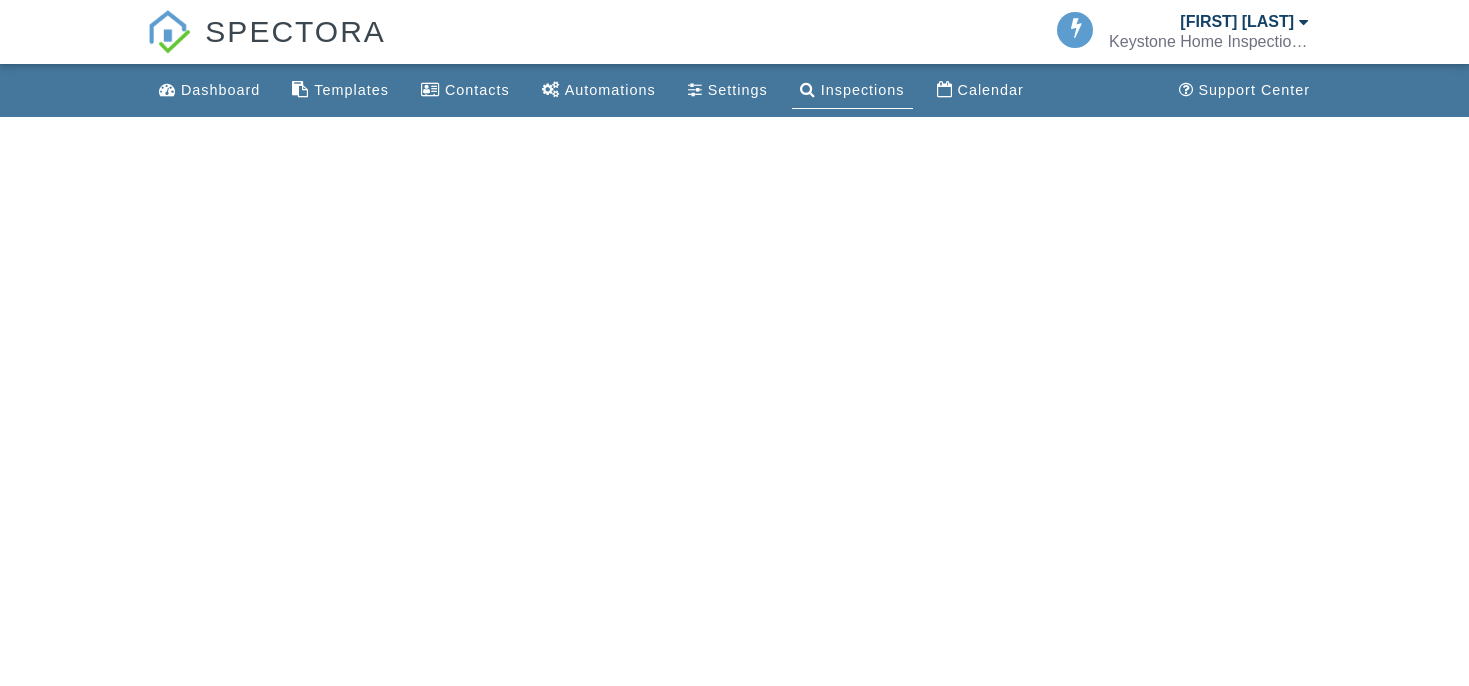 scroll, scrollTop: 0, scrollLeft: 0, axis: both 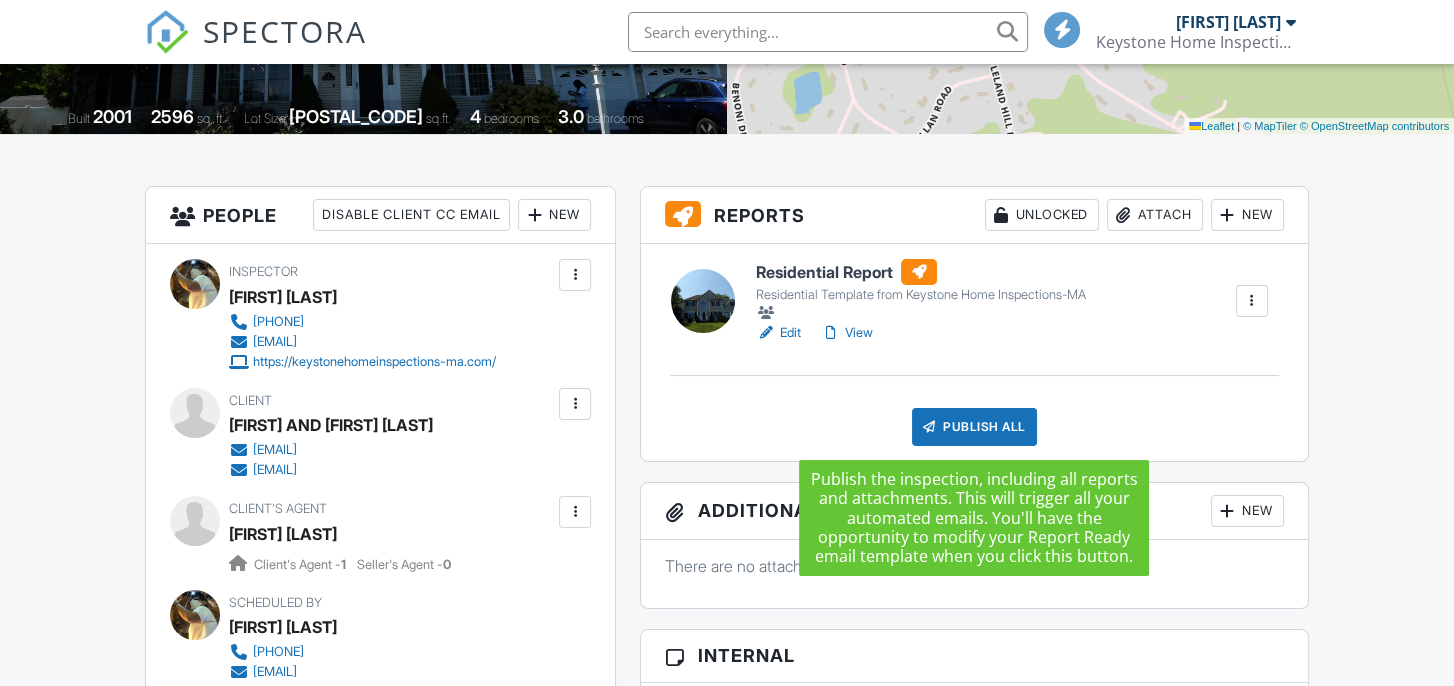 click on "Publish All" at bounding box center [974, 427] 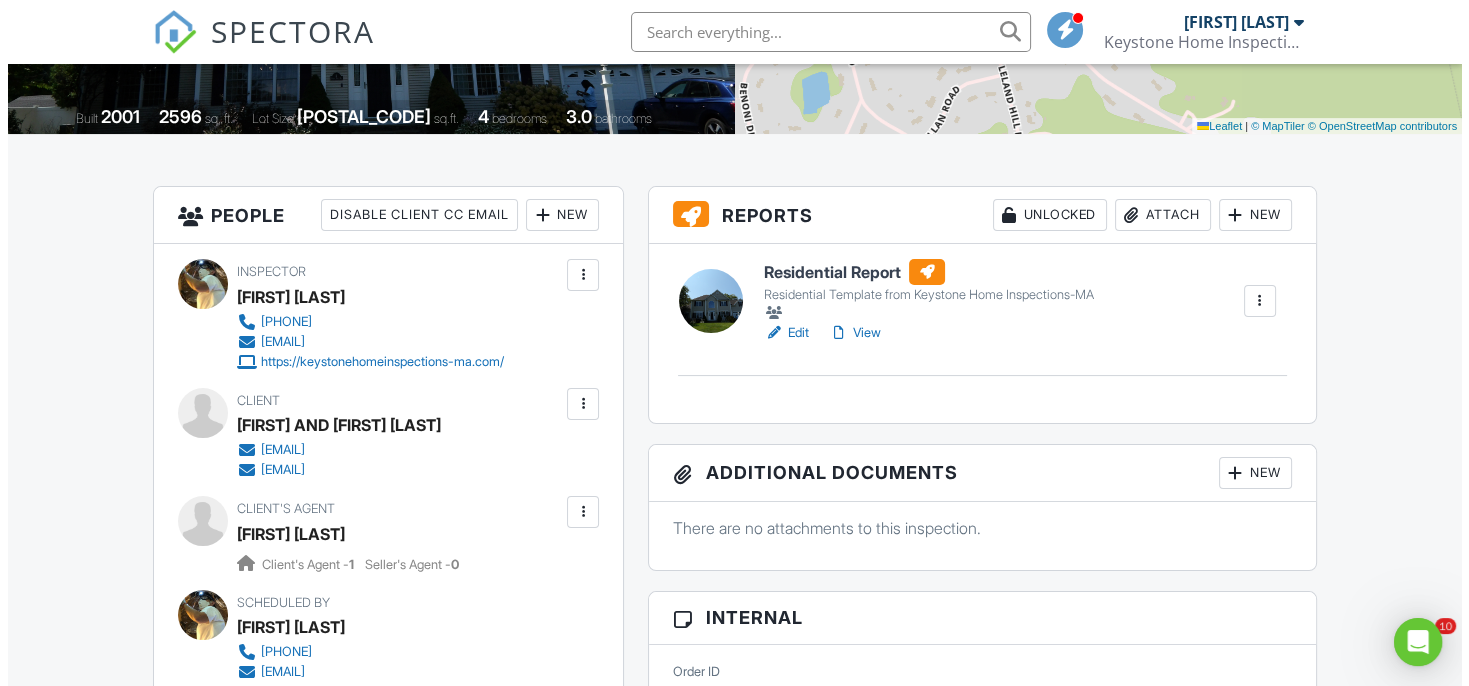 scroll, scrollTop: 0, scrollLeft: 0, axis: both 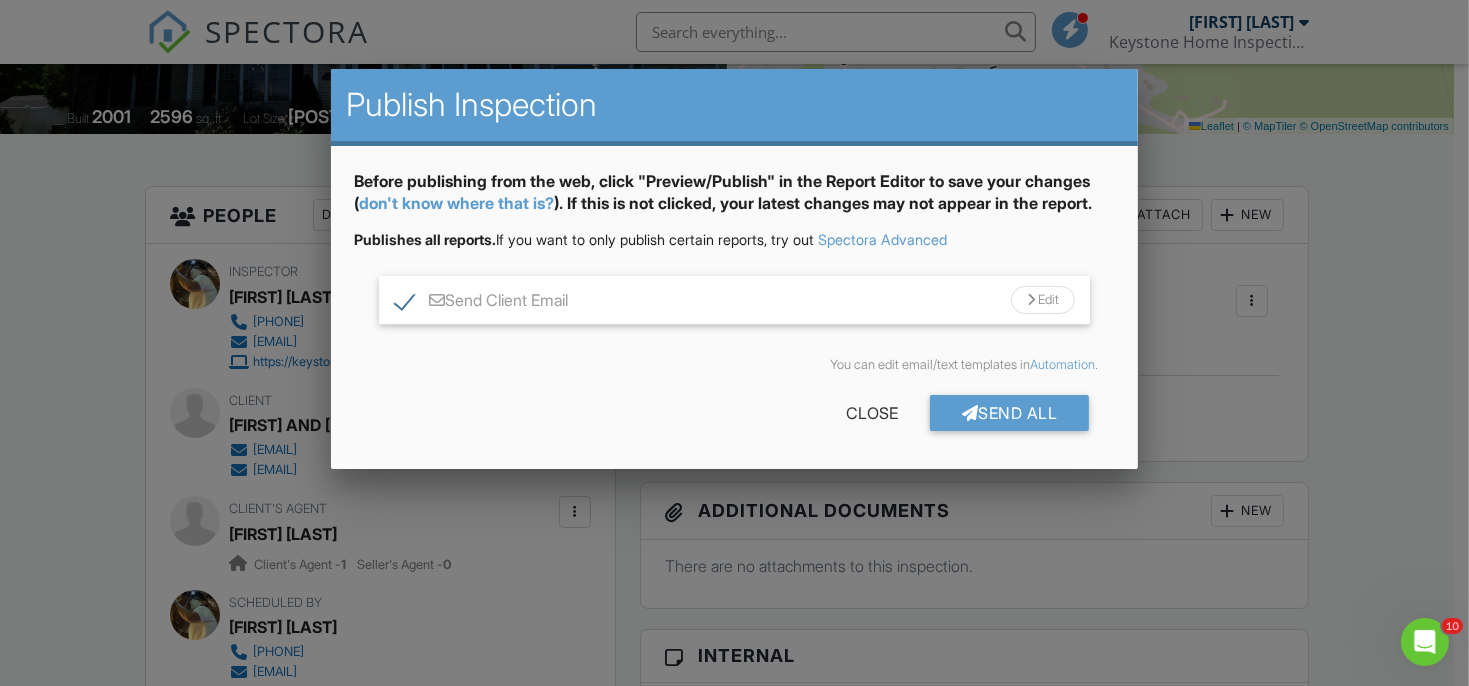 click on "Send All" at bounding box center (1010, 413) 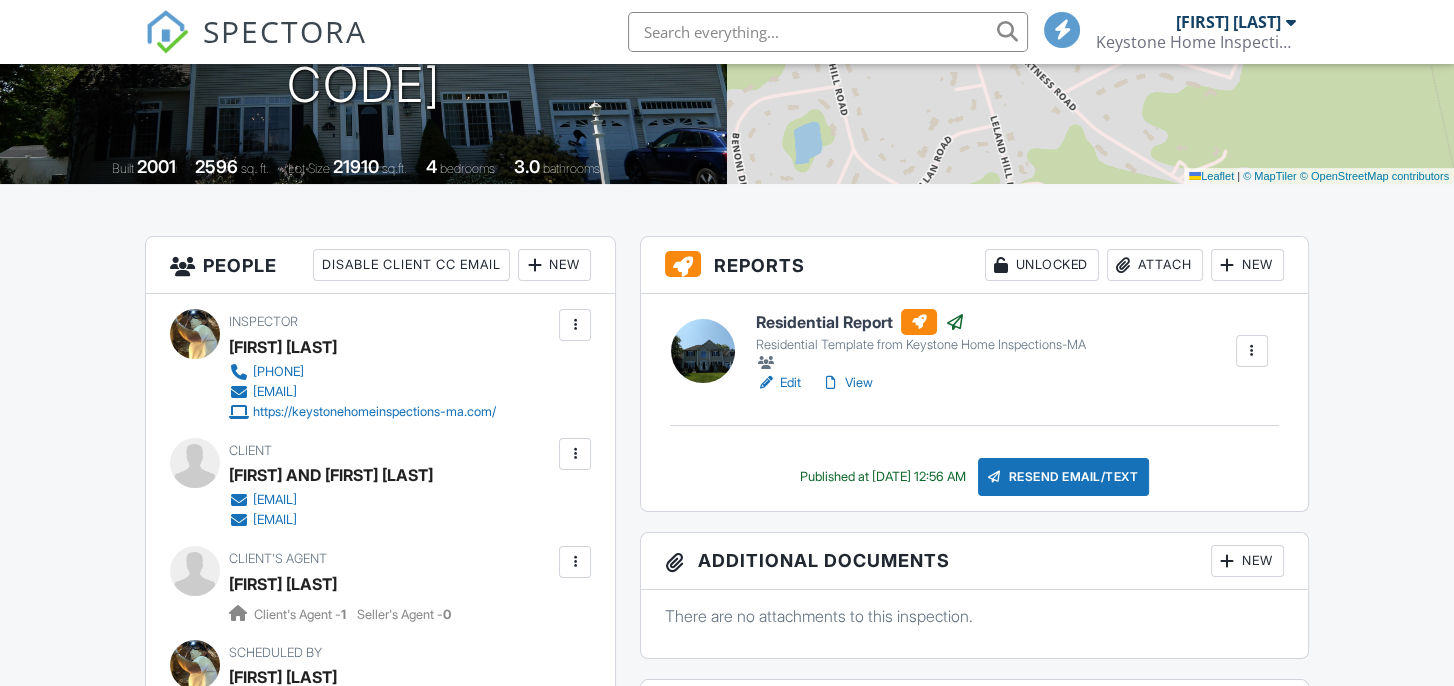 scroll, scrollTop: 350, scrollLeft: 0, axis: vertical 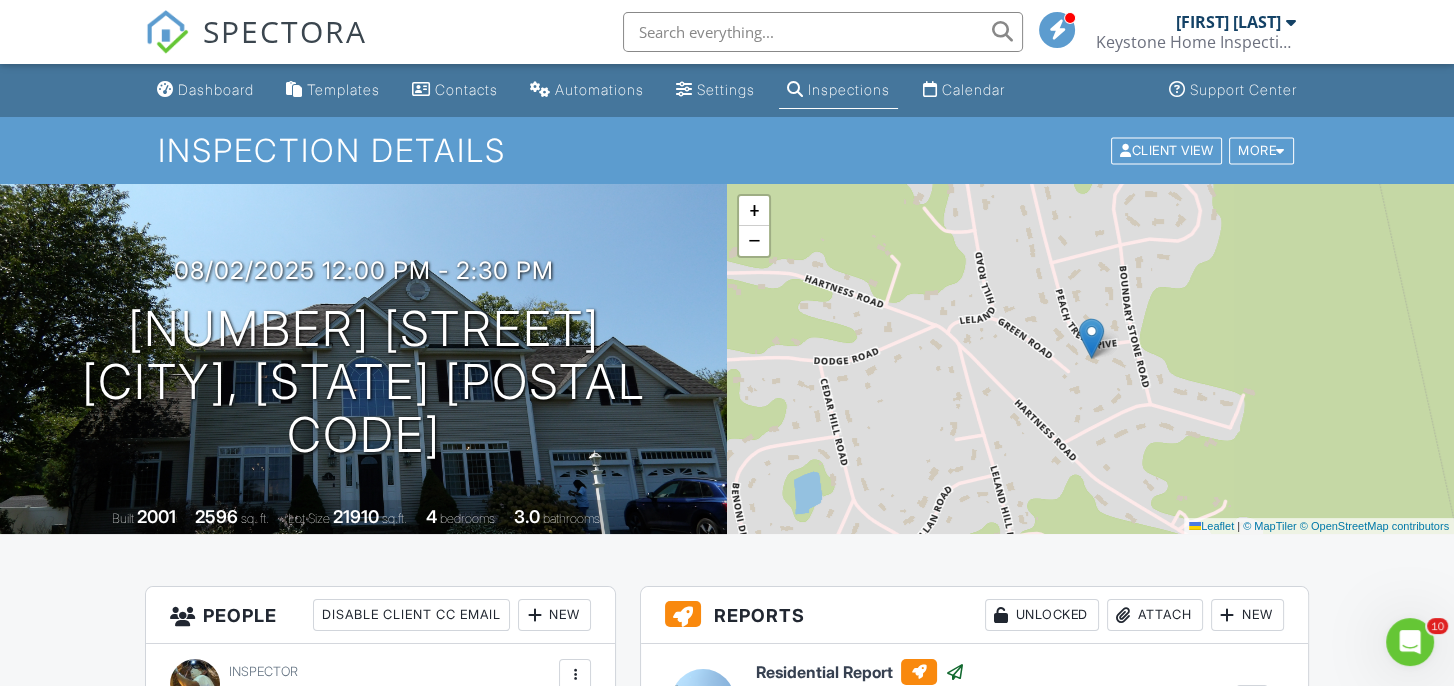 click on "SPECTORA" at bounding box center [256, 32] 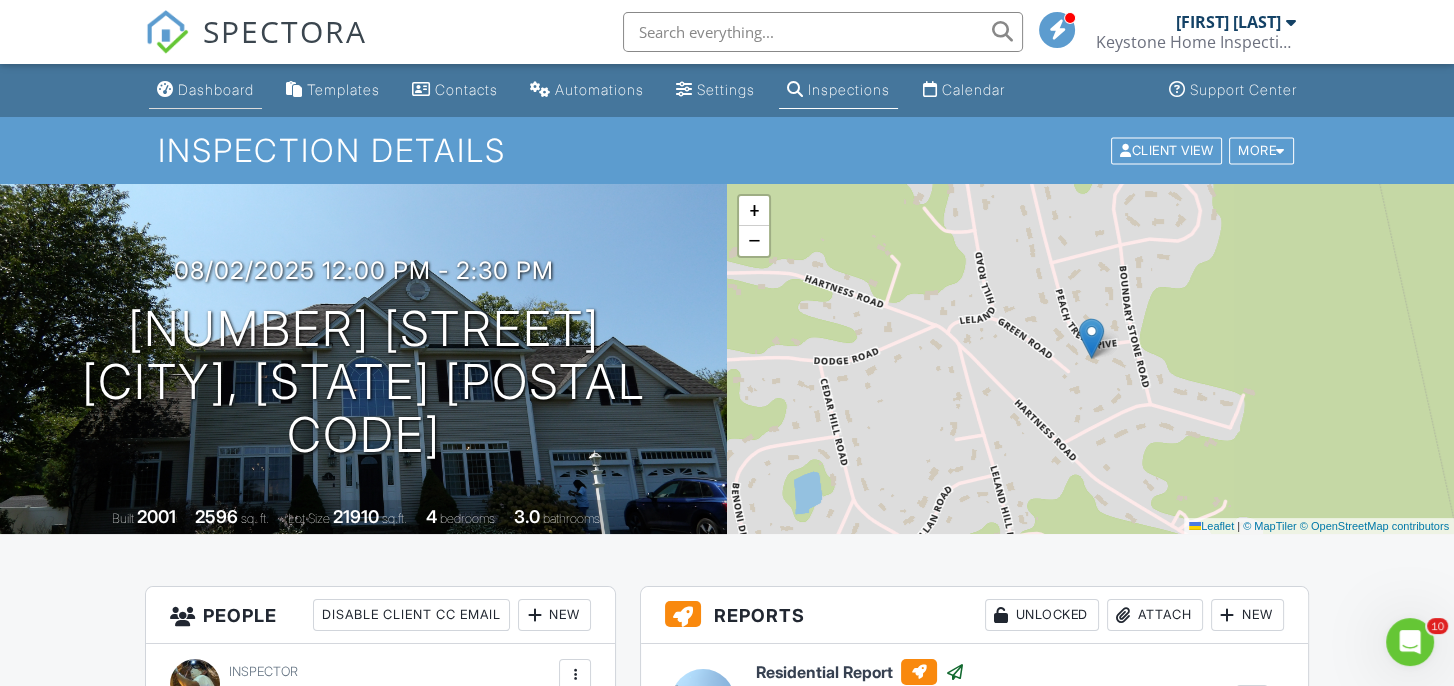 click on "Dashboard" at bounding box center (205, 90) 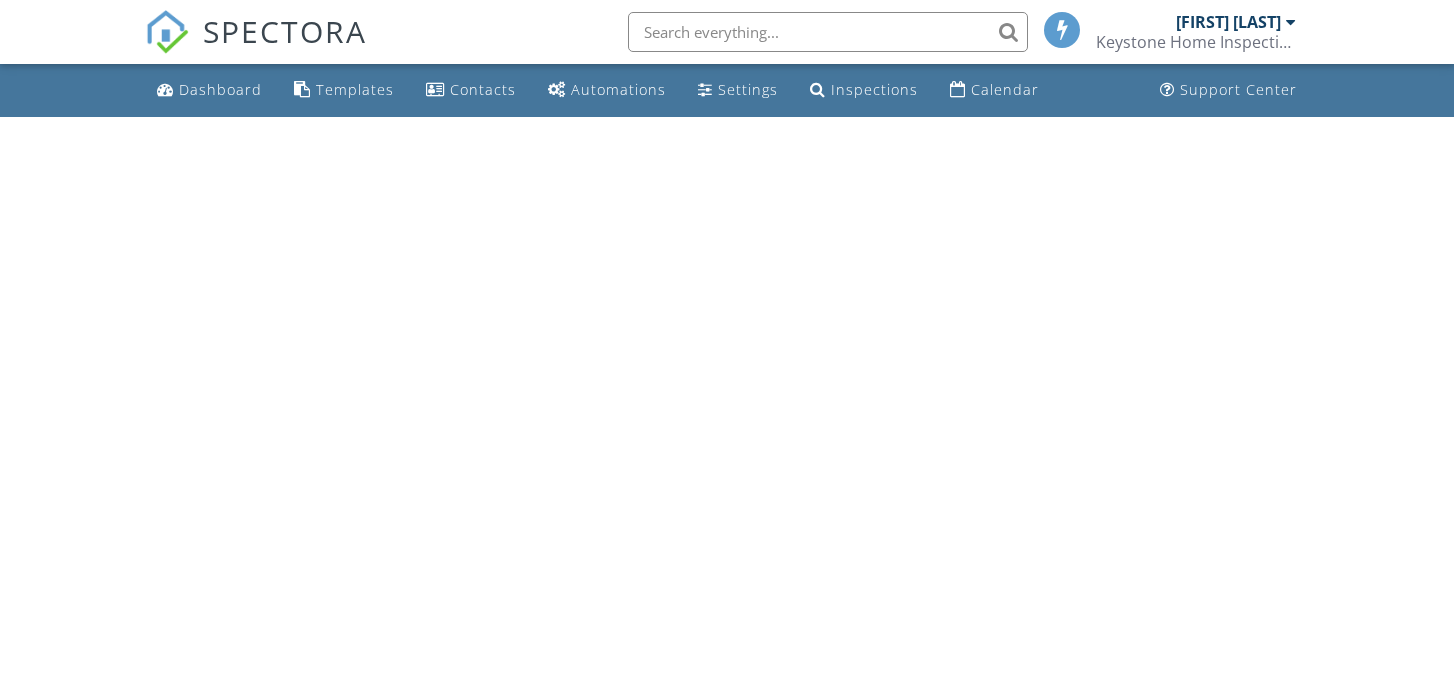 scroll, scrollTop: 0, scrollLeft: 0, axis: both 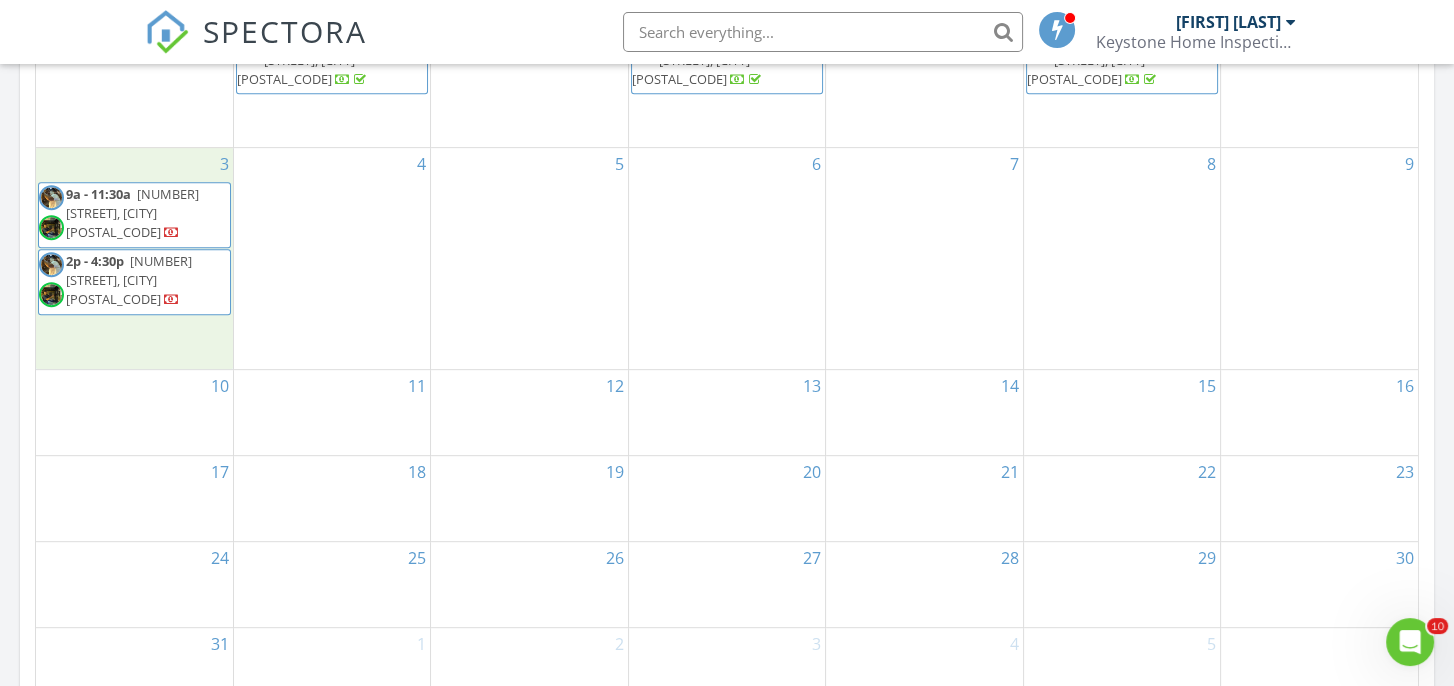 click on "3
9a - 11:30a
25-27 Winthrop St, Fitchburg 01420
2p - 4:30p
35 Village Ln, Berlin 01503" at bounding box center (134, 258) 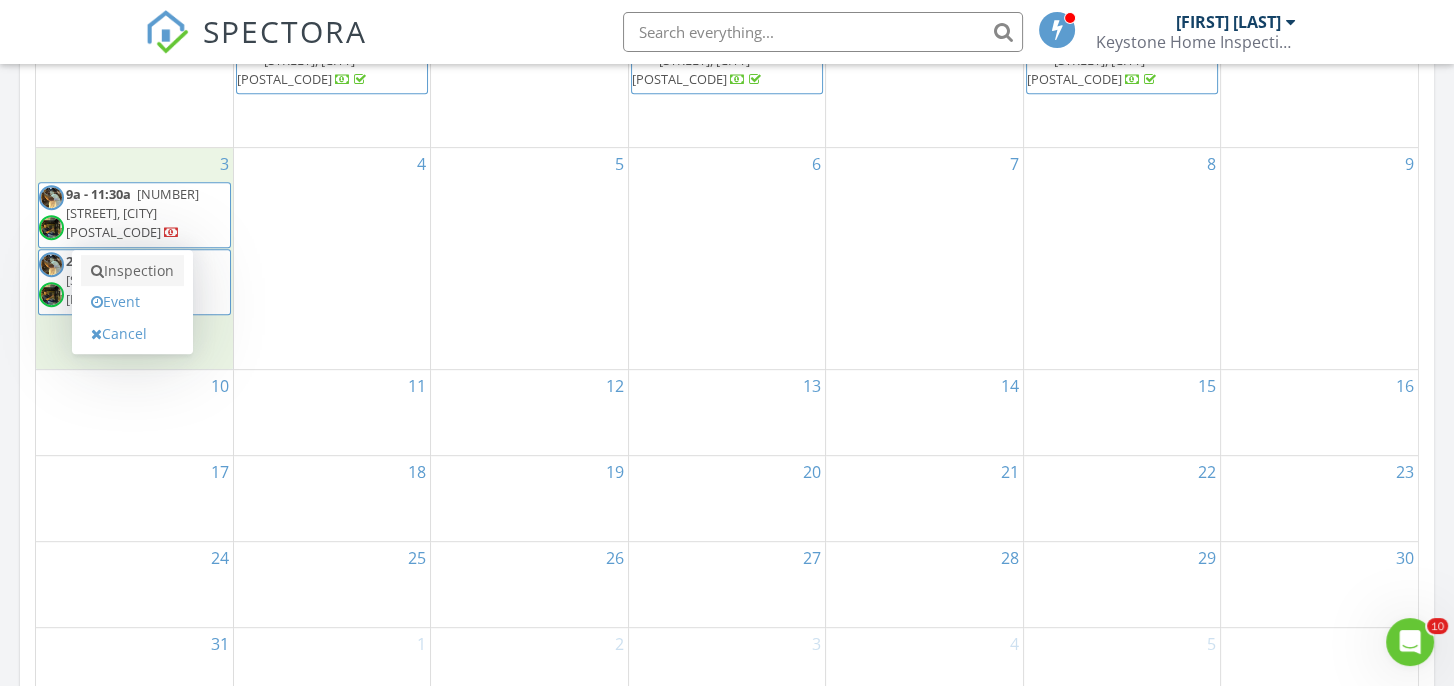 click on "Inspection" at bounding box center (132, 271) 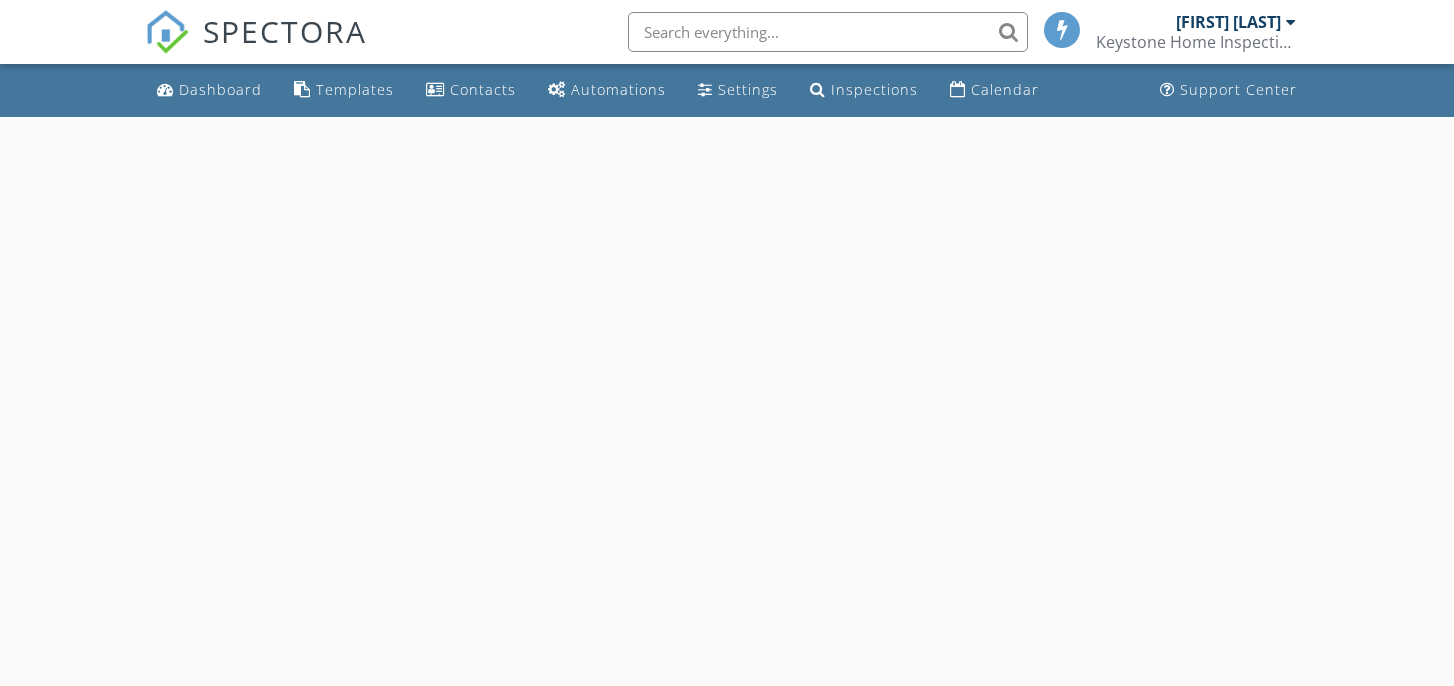 scroll, scrollTop: 0, scrollLeft: 0, axis: both 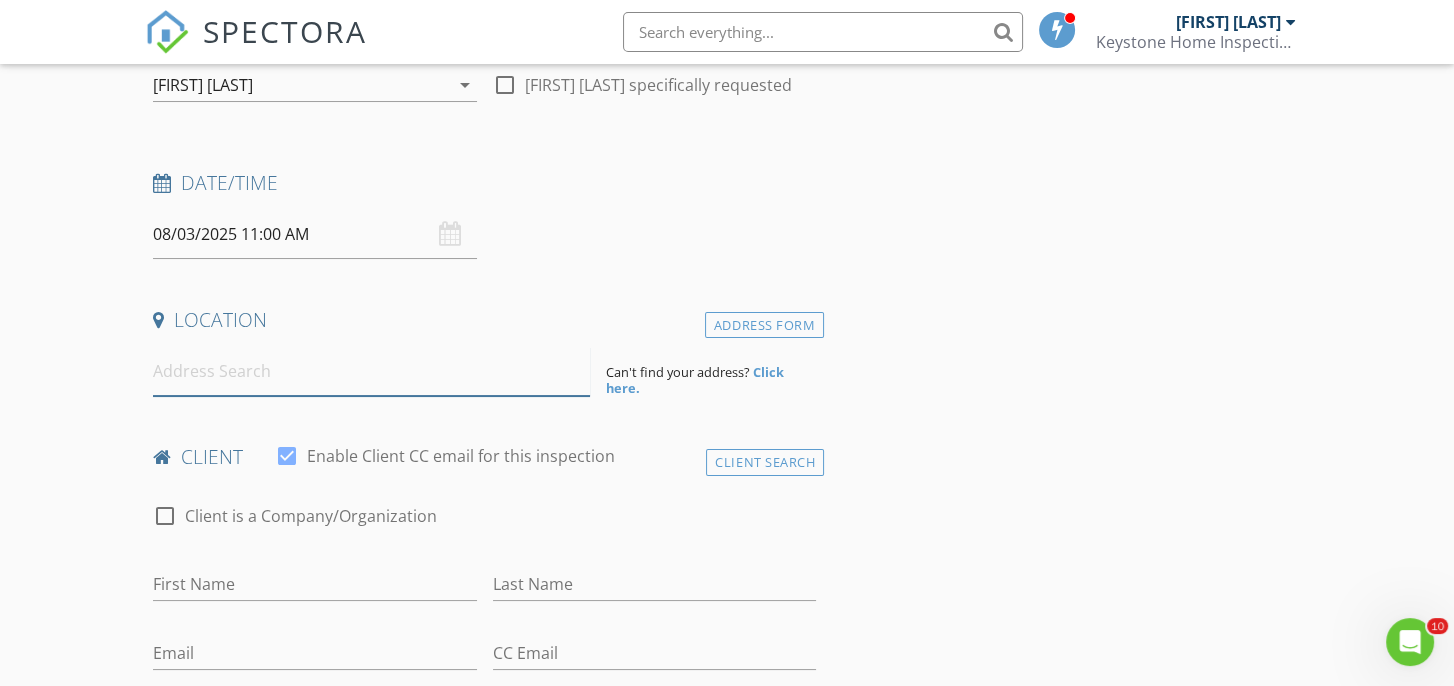 click at bounding box center [371, 371] 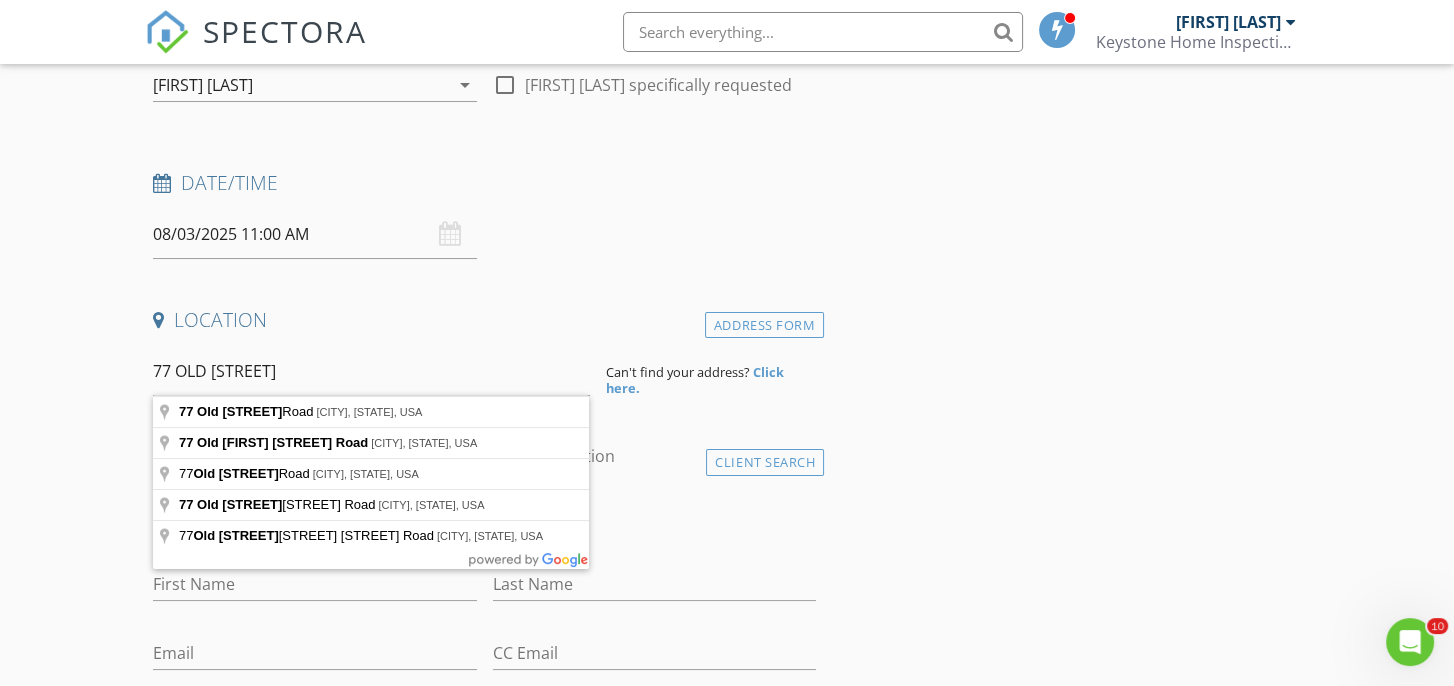 type on "77 Old Reed Road, Monson, MA, USA" 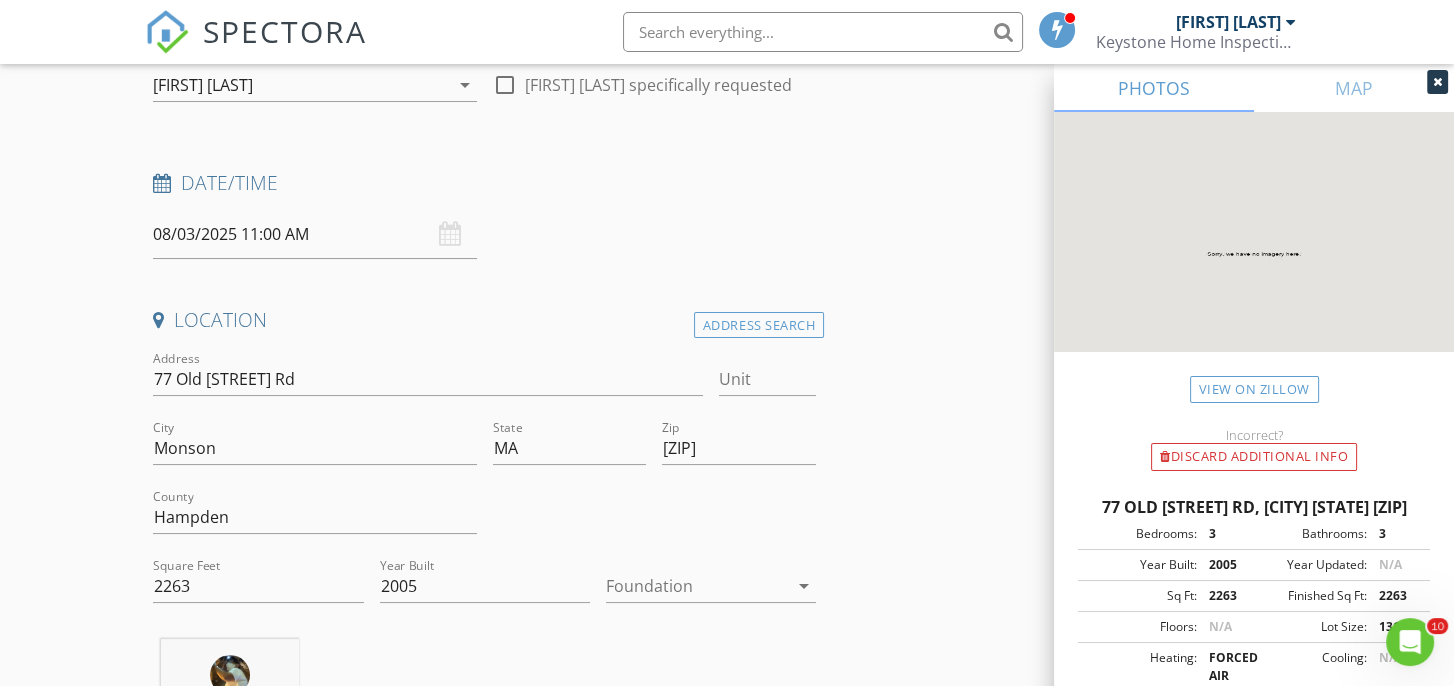 click on "08/03/2025 11:00 AM" at bounding box center [314, 234] 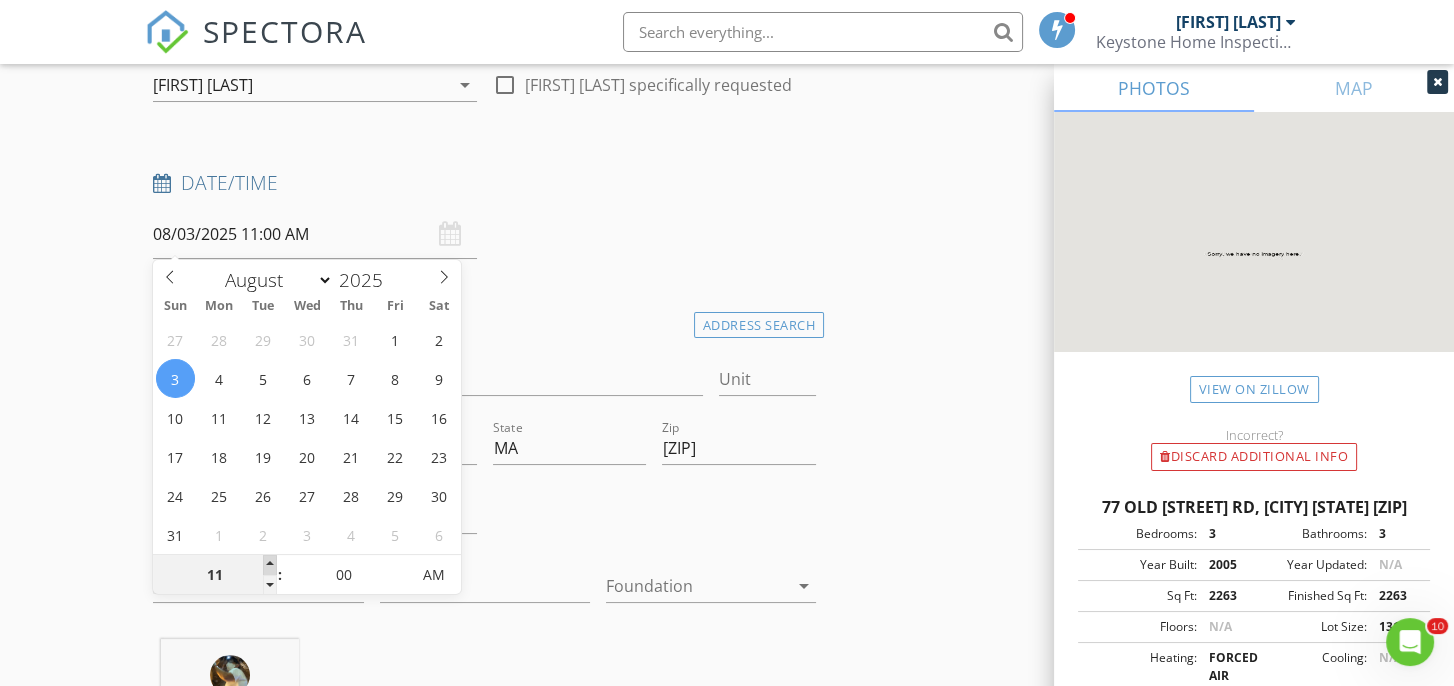 type on "12" 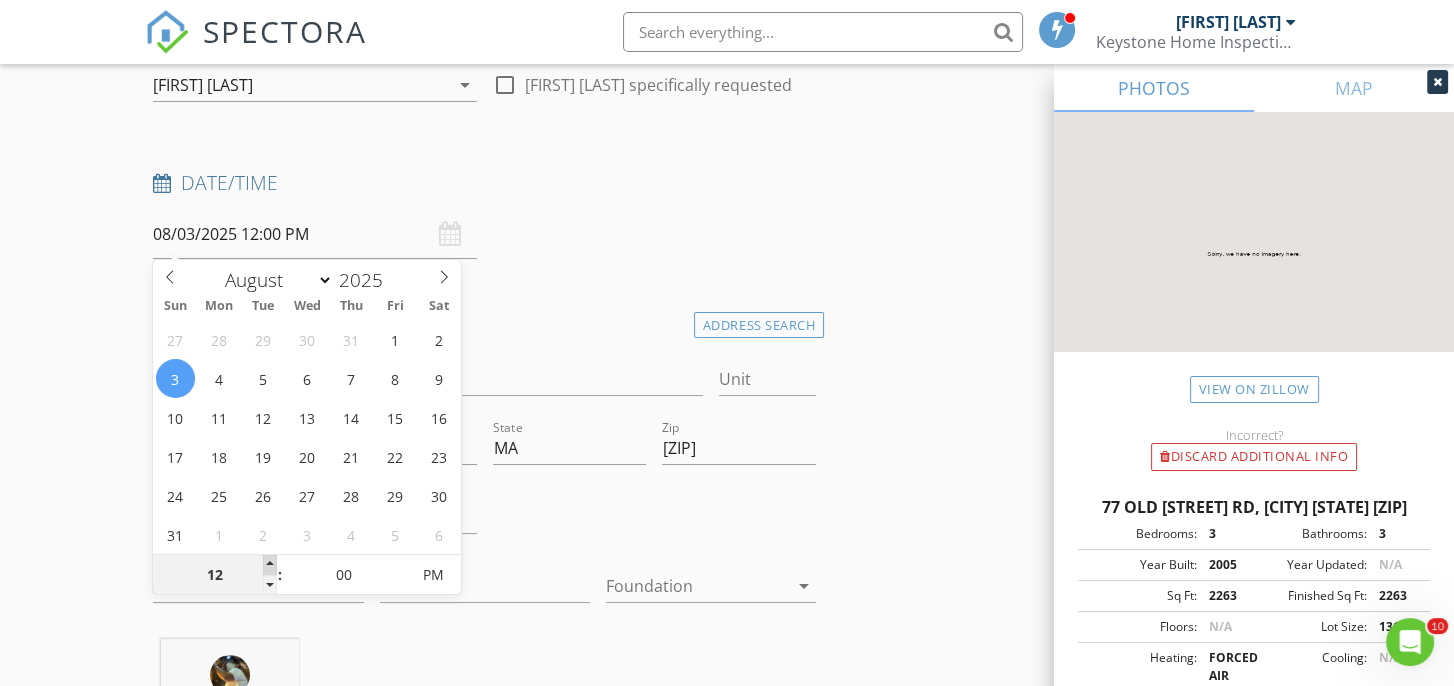 click at bounding box center (270, 565) 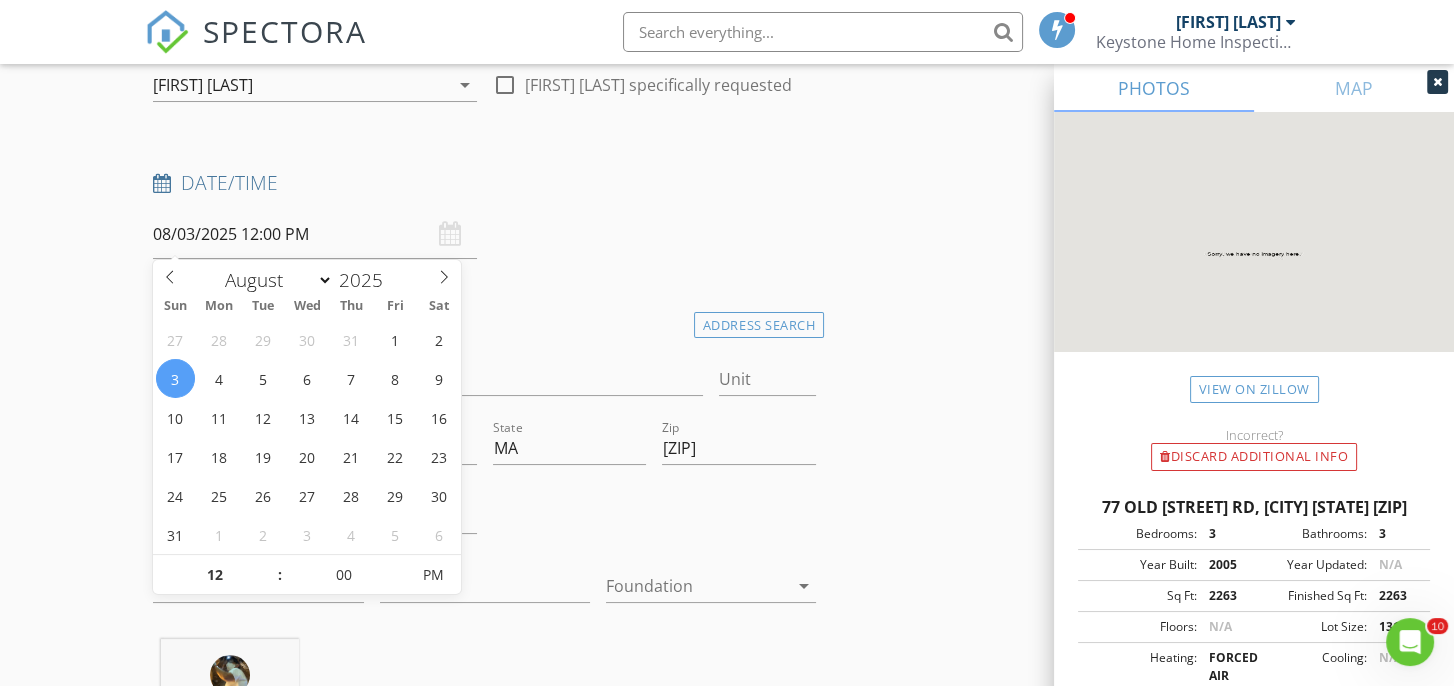 click on "Date/Time" at bounding box center [484, 183] 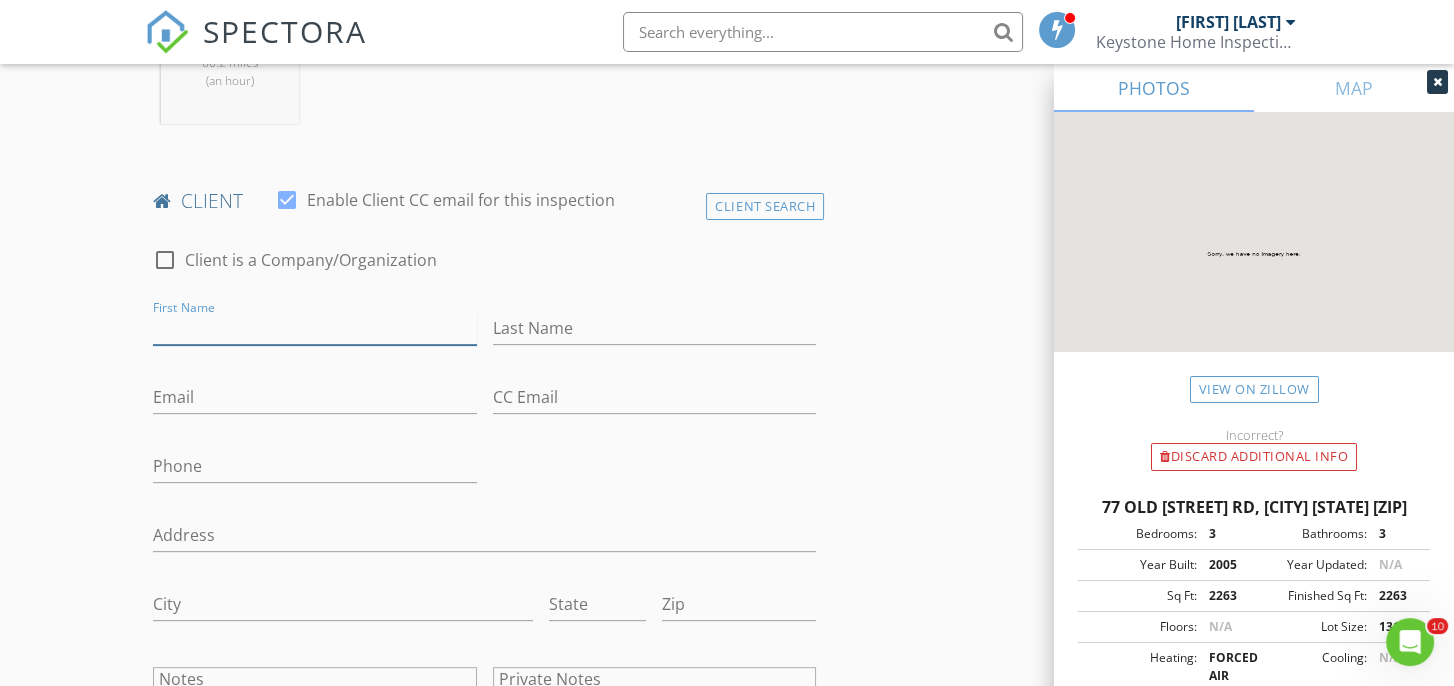 click on "First Name" at bounding box center [314, 328] 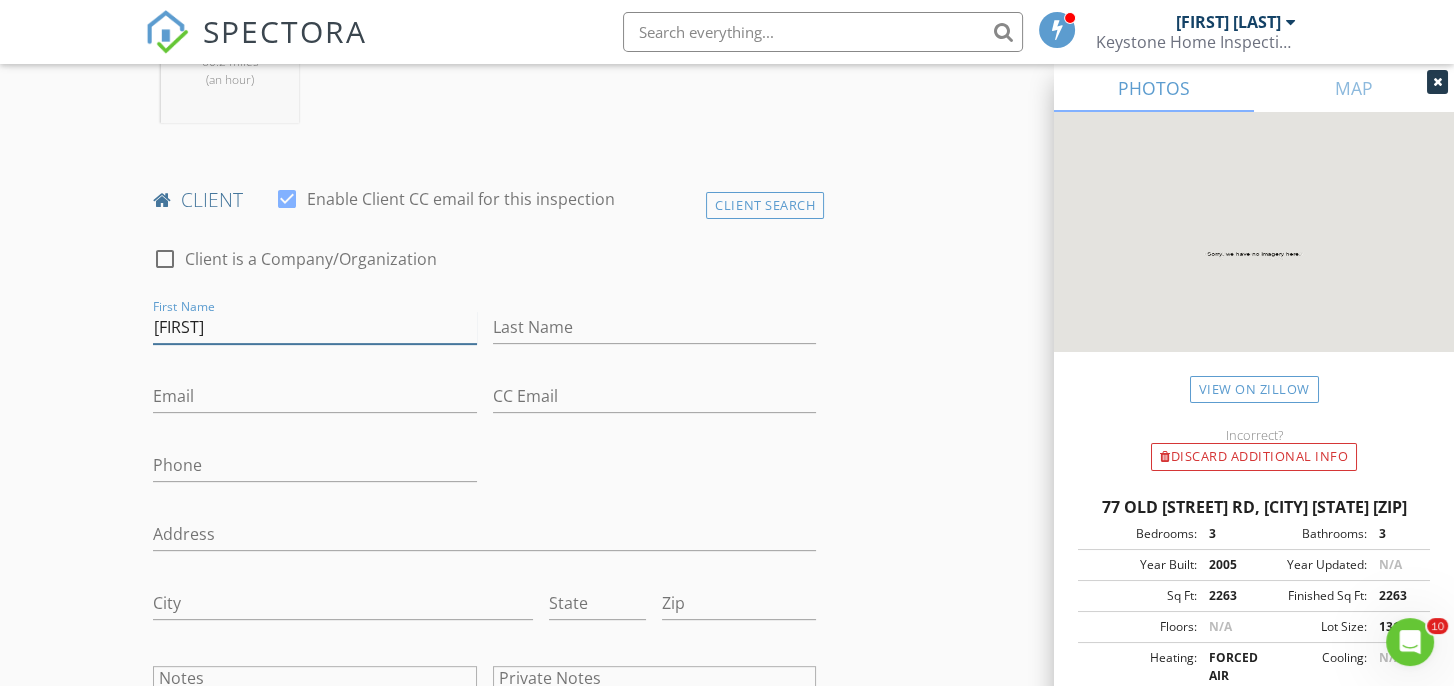 type on "[FIRST]" 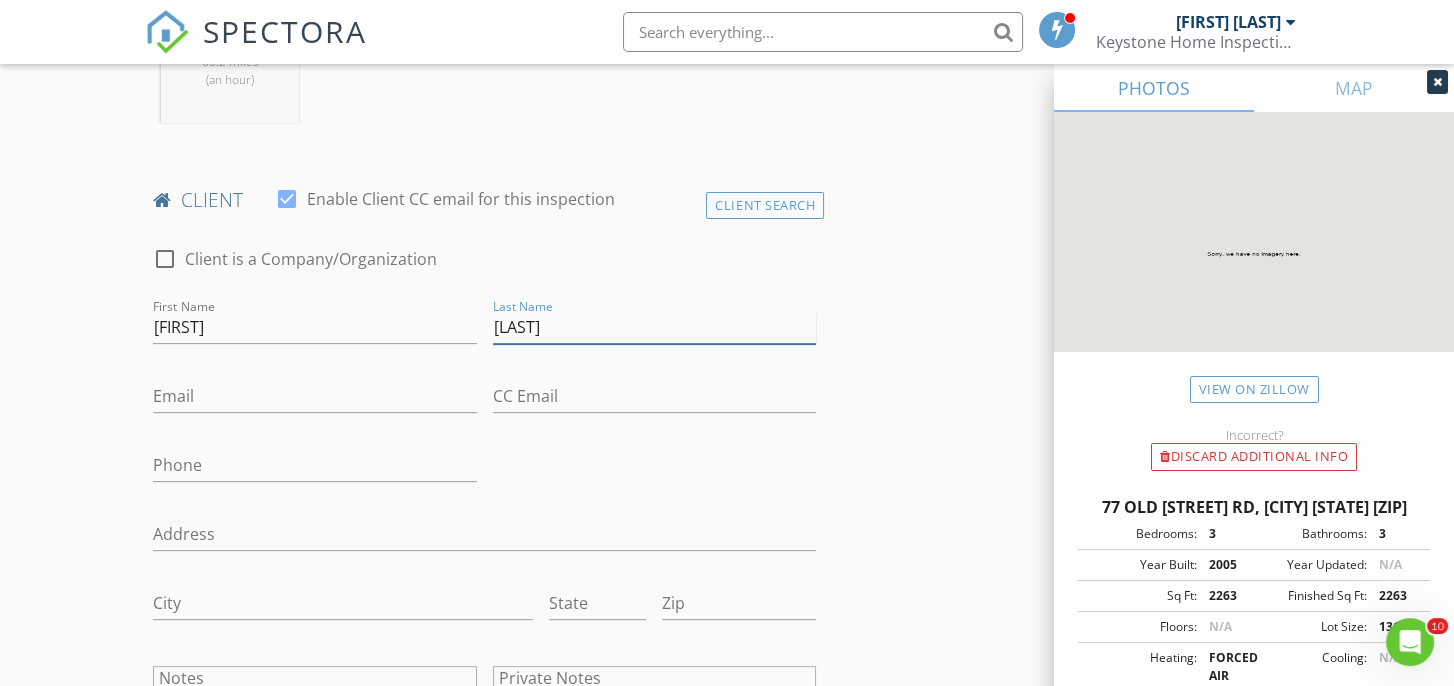 type on "[LAST]" 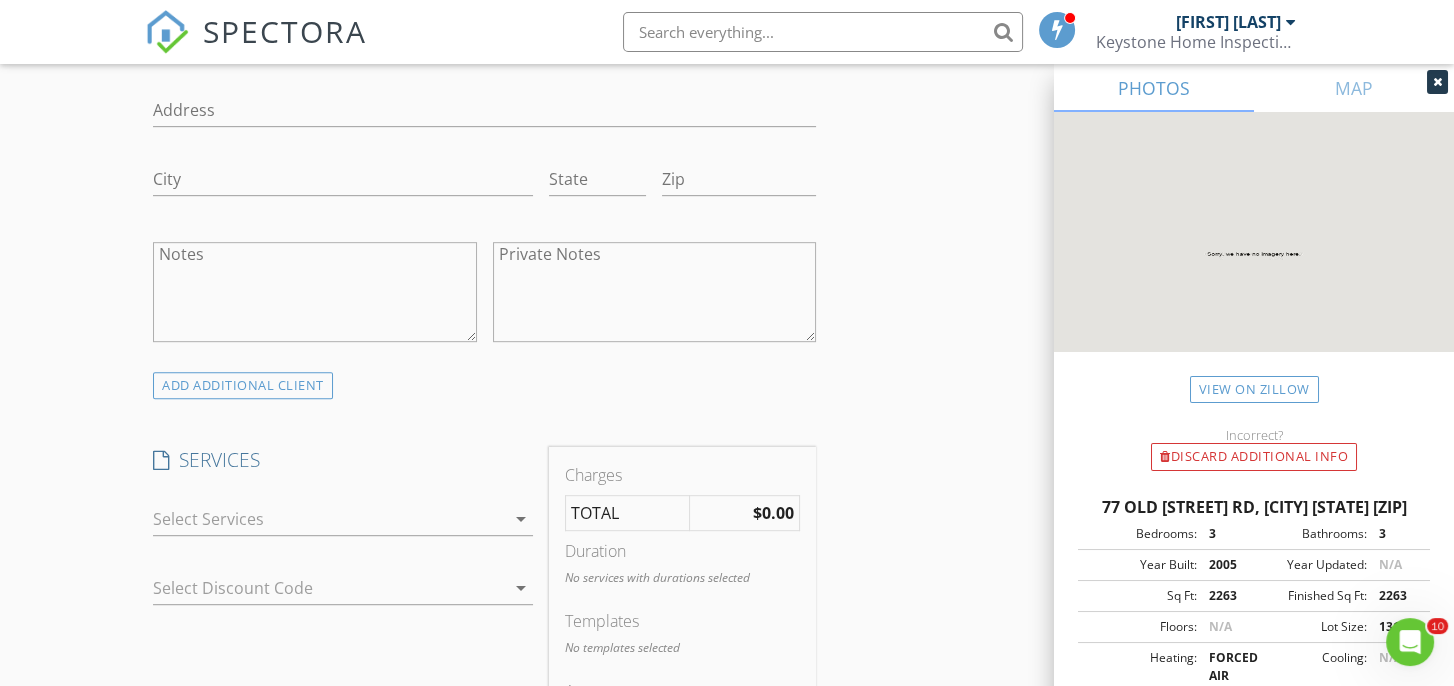 scroll, scrollTop: 1412, scrollLeft: 0, axis: vertical 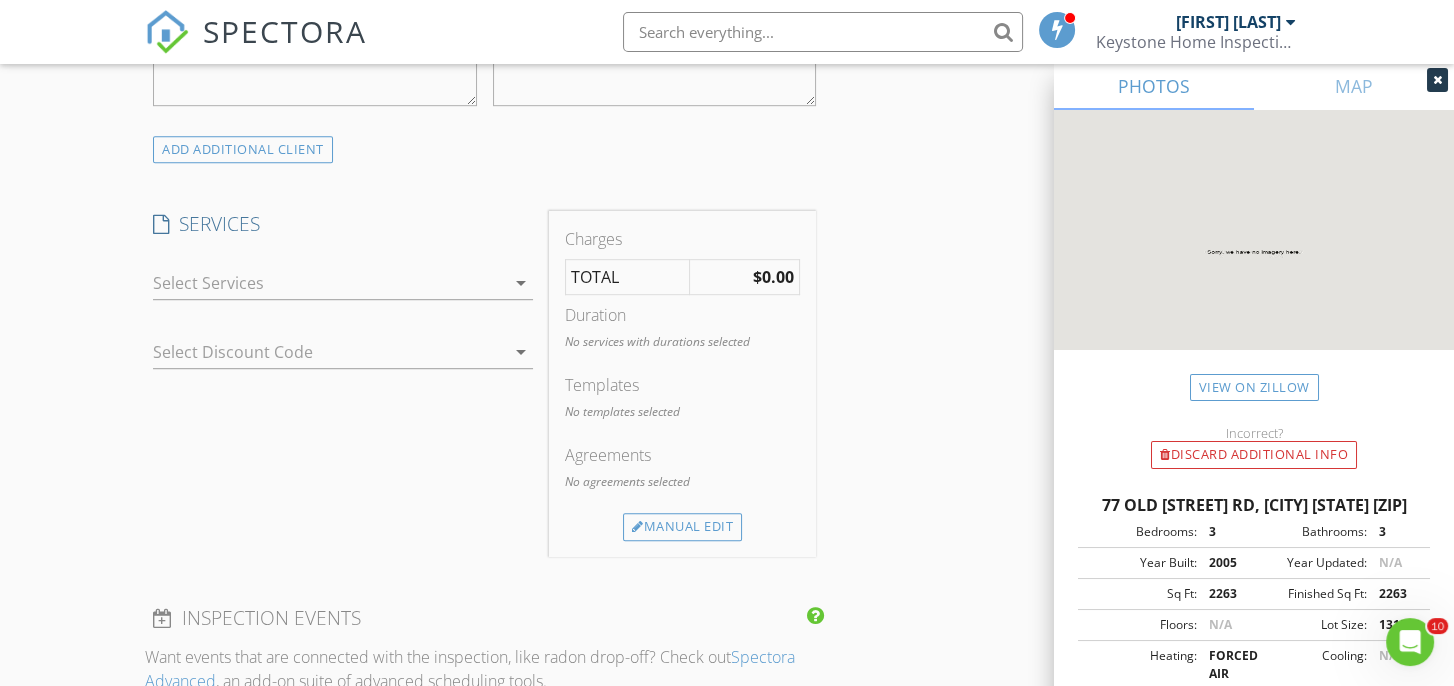 click on "arrow_drop_down" at bounding box center (521, 283) 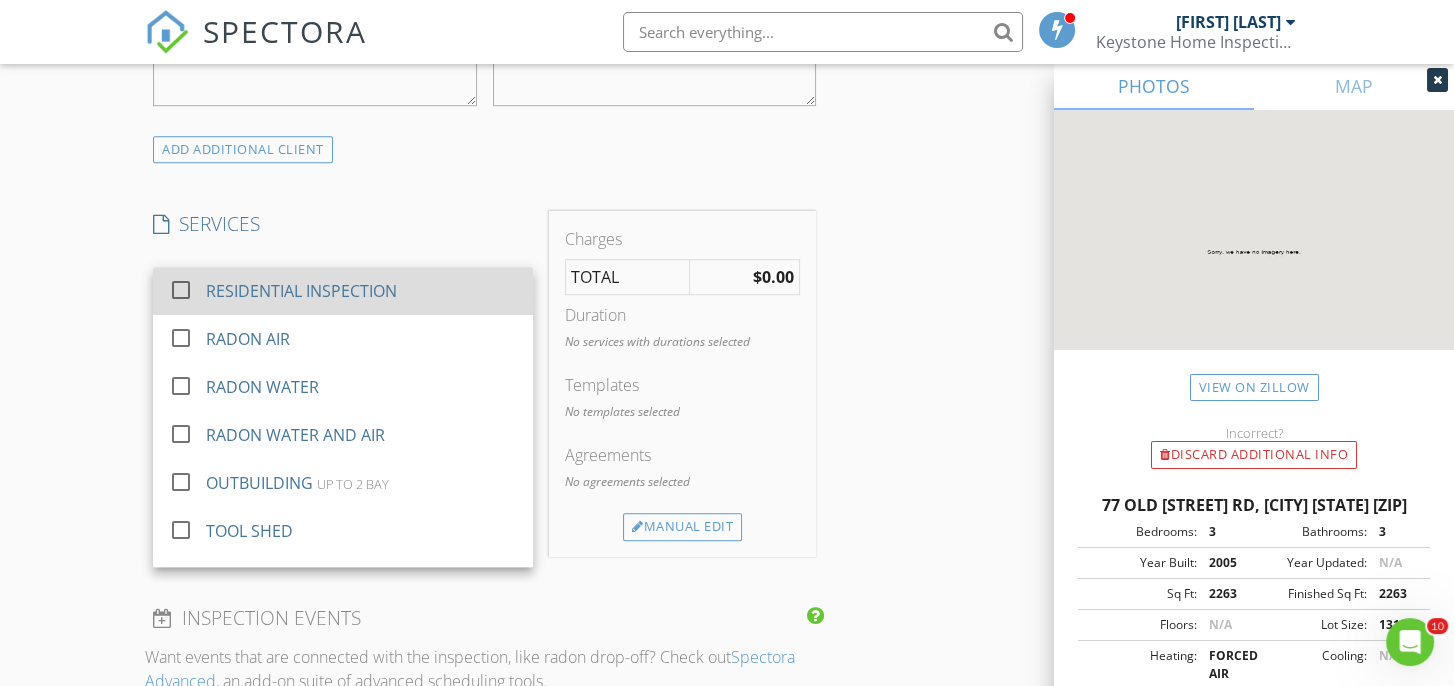 click on "RESIDENTIAL INSPECTION" at bounding box center (301, 291) 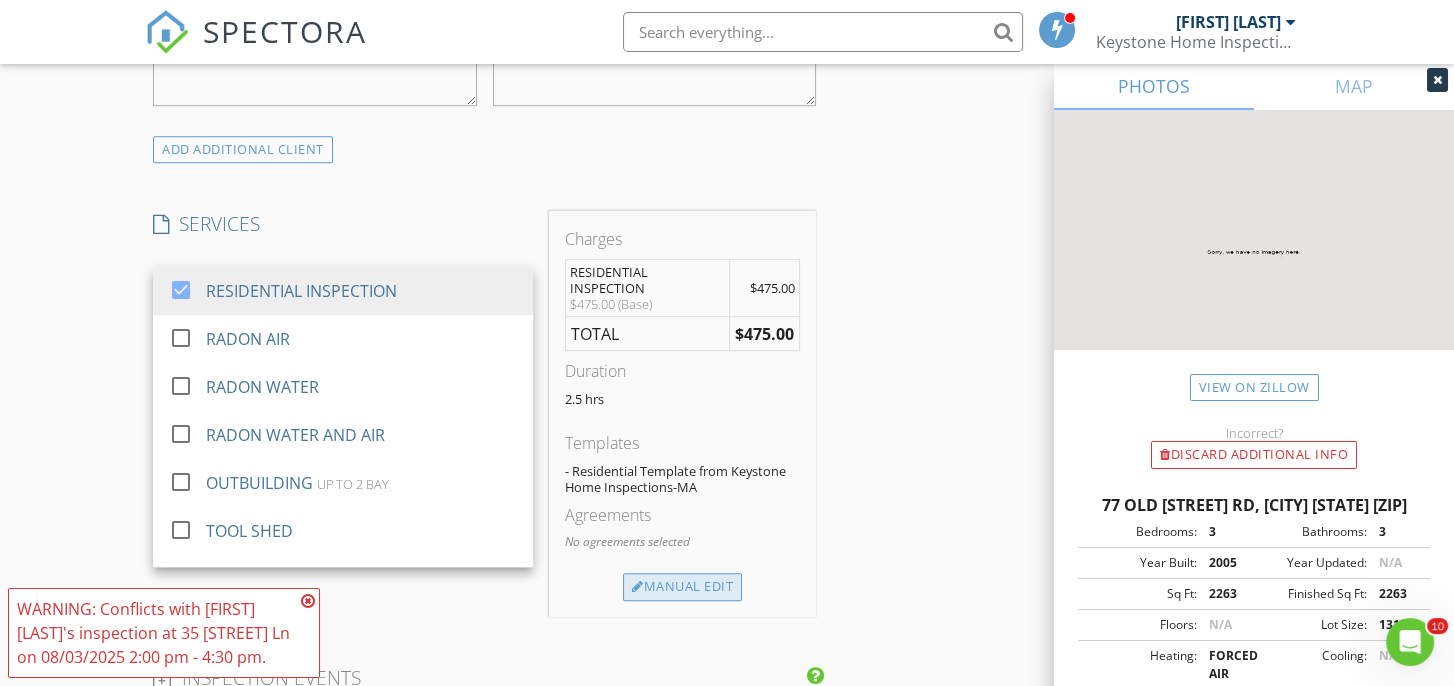 click on "Manual Edit" at bounding box center [682, 587] 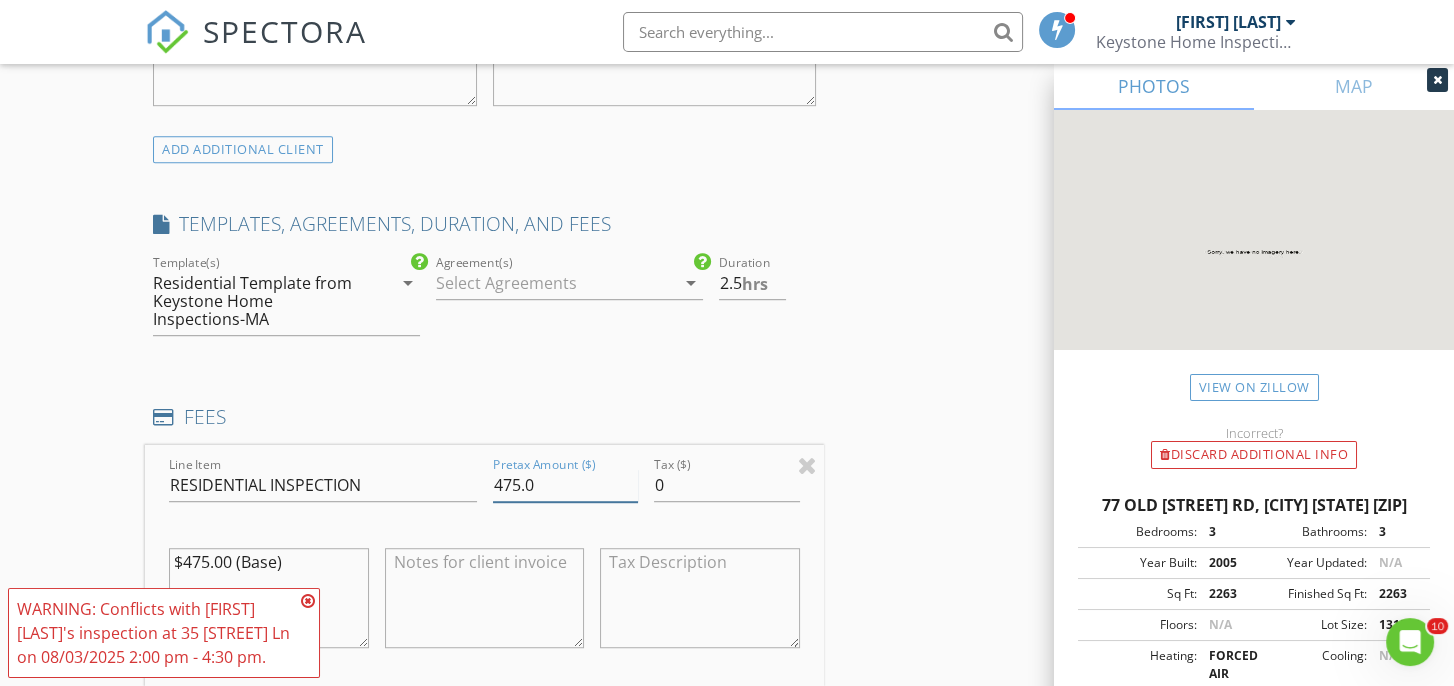 click on "475.0" at bounding box center (566, 485) 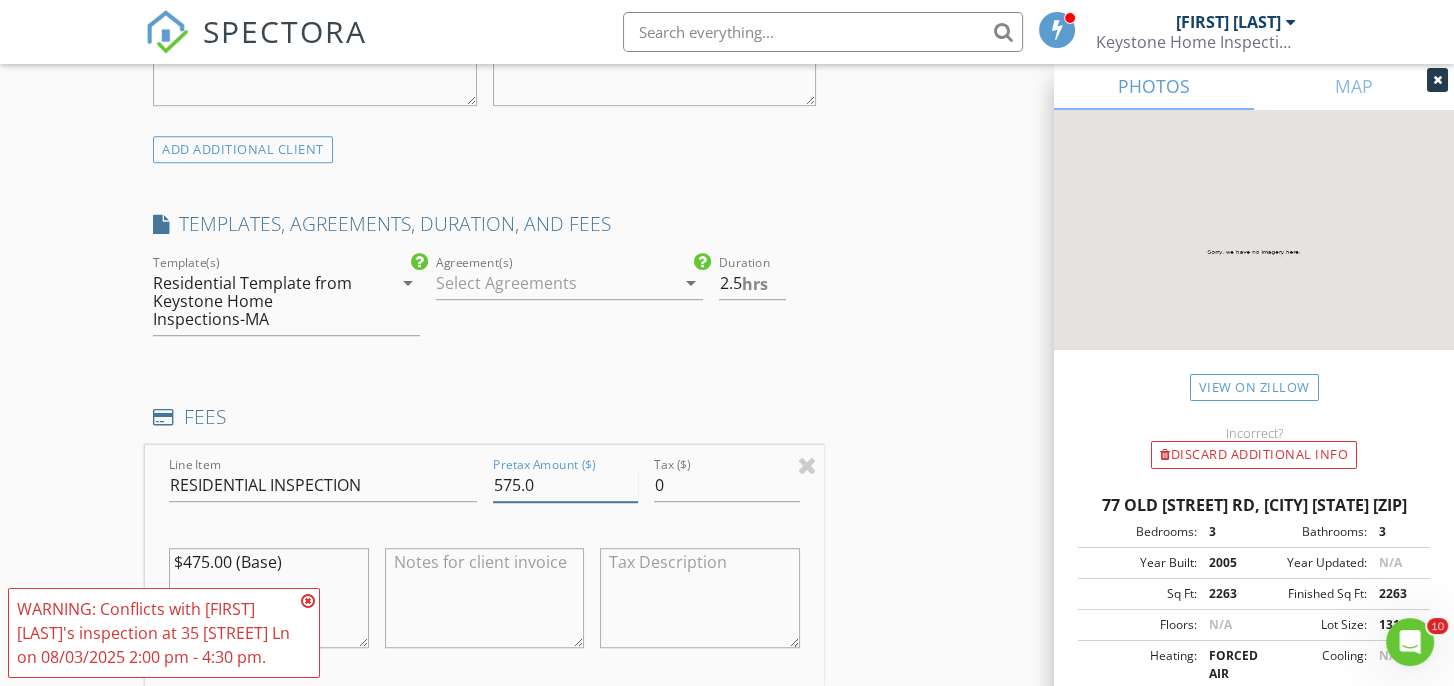 type on "575.0" 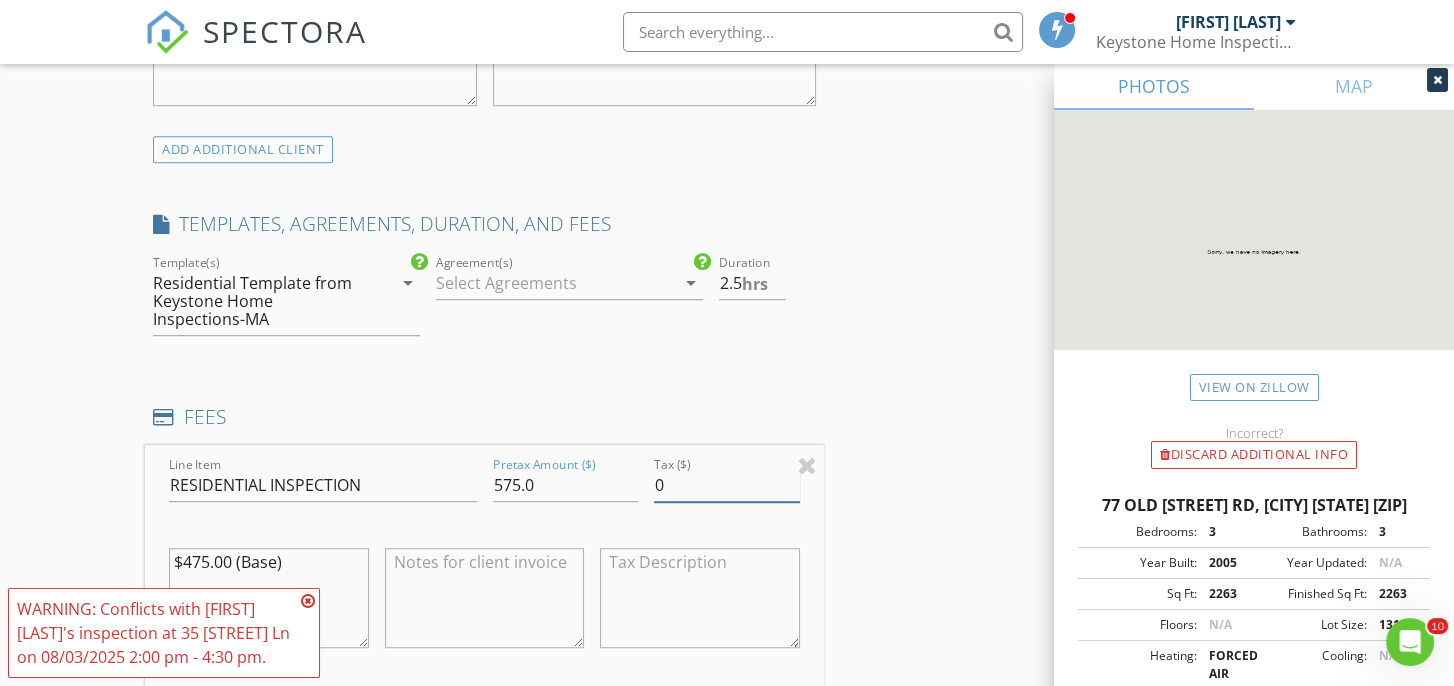 click on "INSPECTOR(S)
check_box   Sue Reider   PRIMARY   check_box_outline_blank   Keith Lermond     check_box_outline_blank   Chad Muzzy     Sue Reider arrow_drop_down   check_box_outline_blank Sue Reider specifically requested
Date/Time
08/03/2025 12:00 PM
Location
Address Search       Address 77 Old Reed Rd   Unit   City Monson   State MA   Zip 01057   County Hampden     Square Feet 2263   Year Built 2005   Foundation arrow_drop_down     Sue Reider     60.2 miles     (an hour)
client
check_box Enable Client CC email for this inspection   Client Search     check_box_outline_blank Client is a Company/Organization     First Name BRYAN   Last Name STEARNS   Email   CC Email   Phone   Address   City   State   Zip       Notes   Private Notes
ADD ADDITIONAL client
SERVICES
check_box" at bounding box center (726, 478) 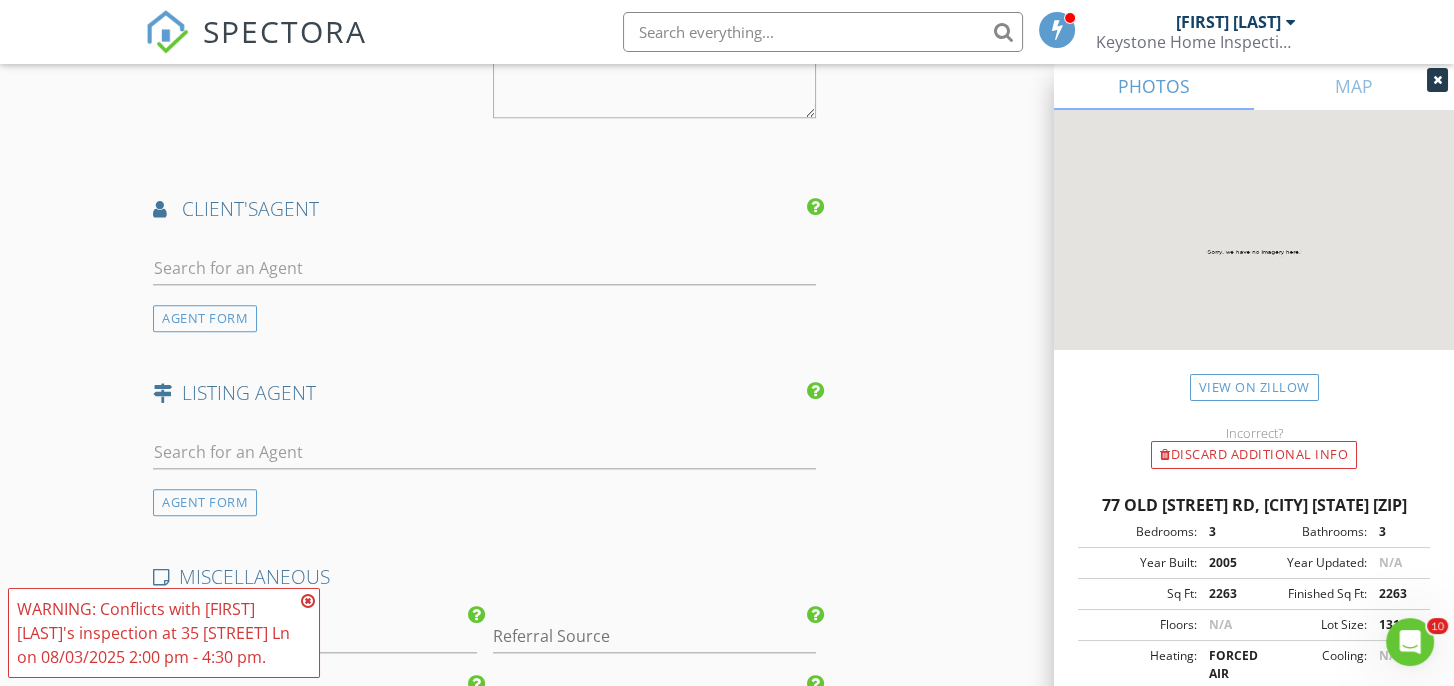 scroll, scrollTop: 2612, scrollLeft: 0, axis: vertical 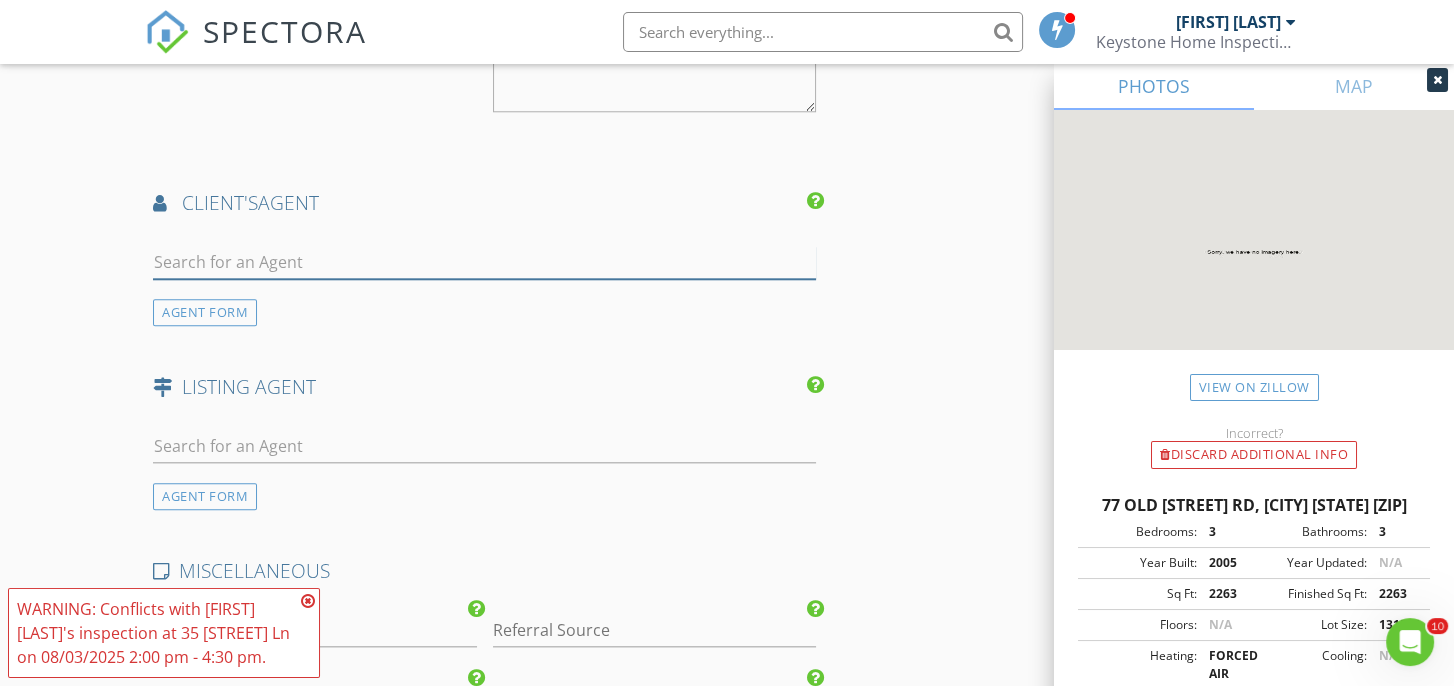 click at bounding box center [484, 262] 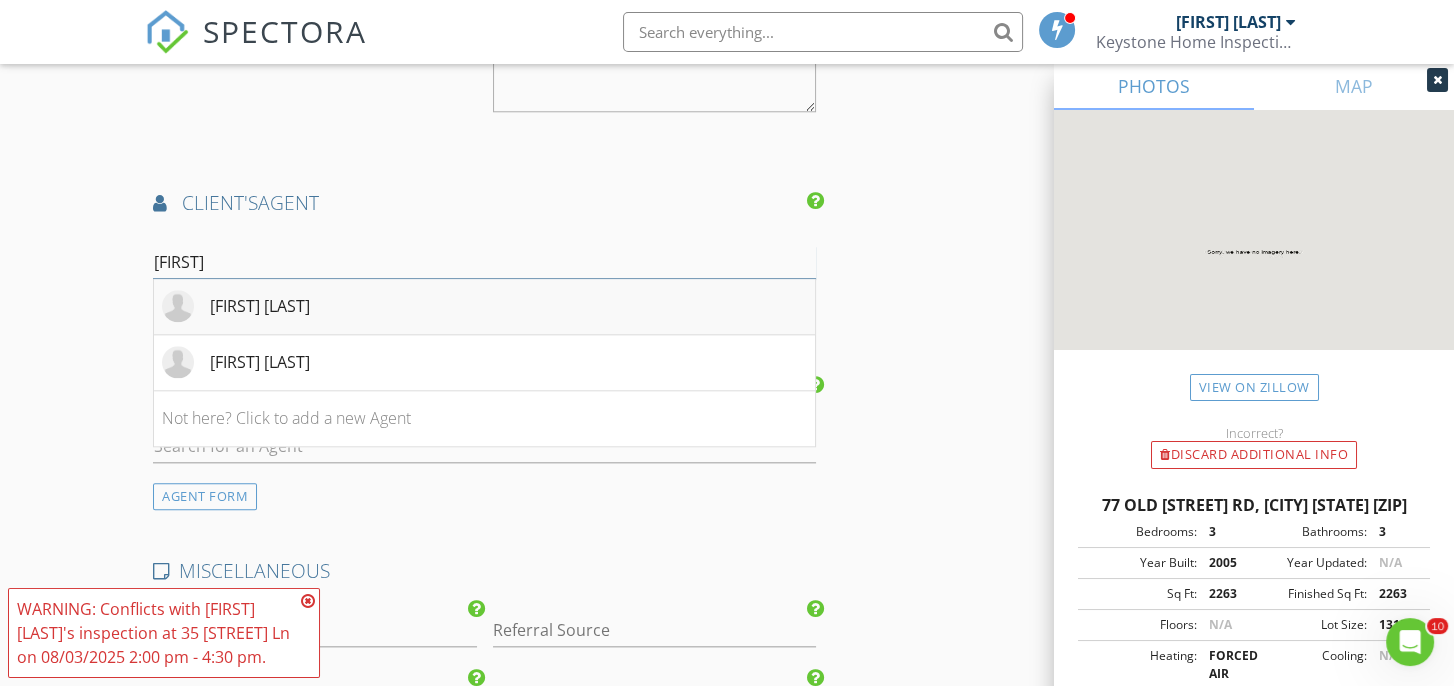 type on "[FIRST]" 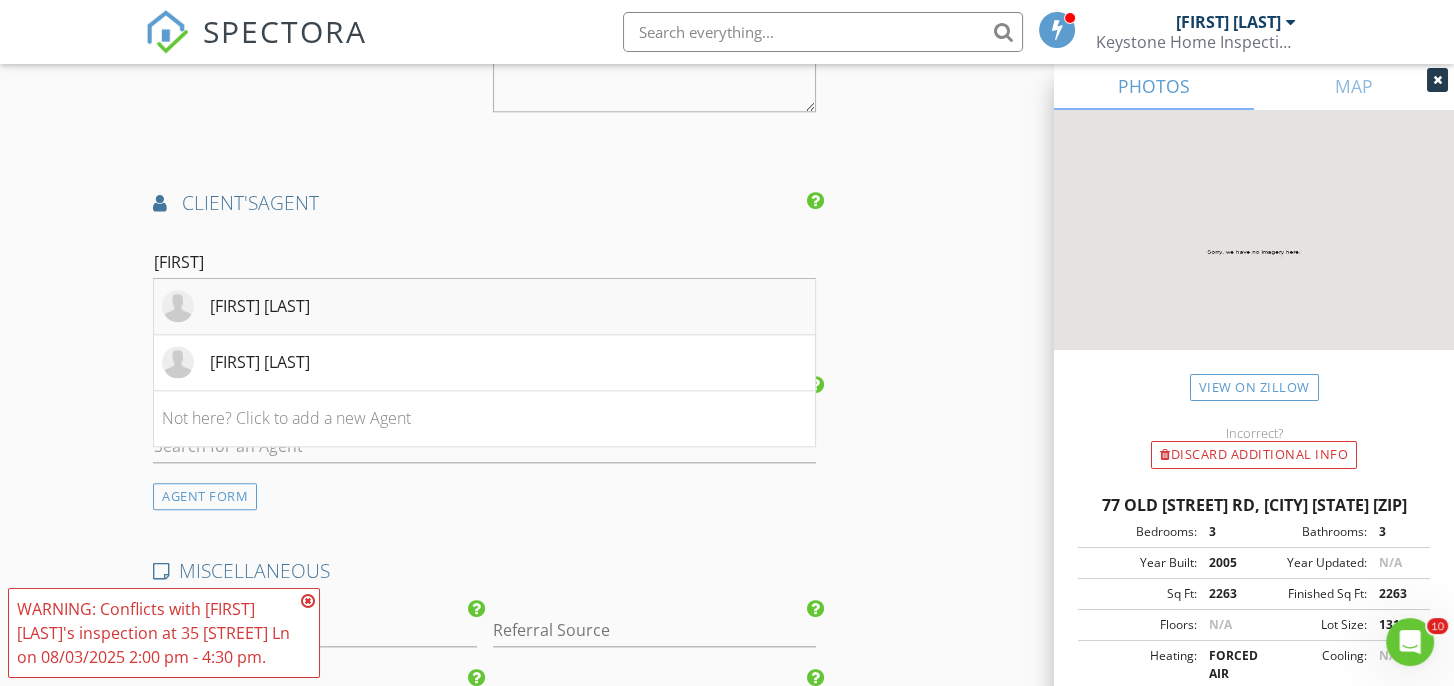 click on "[FIRST] [LAST]" at bounding box center (260, 306) 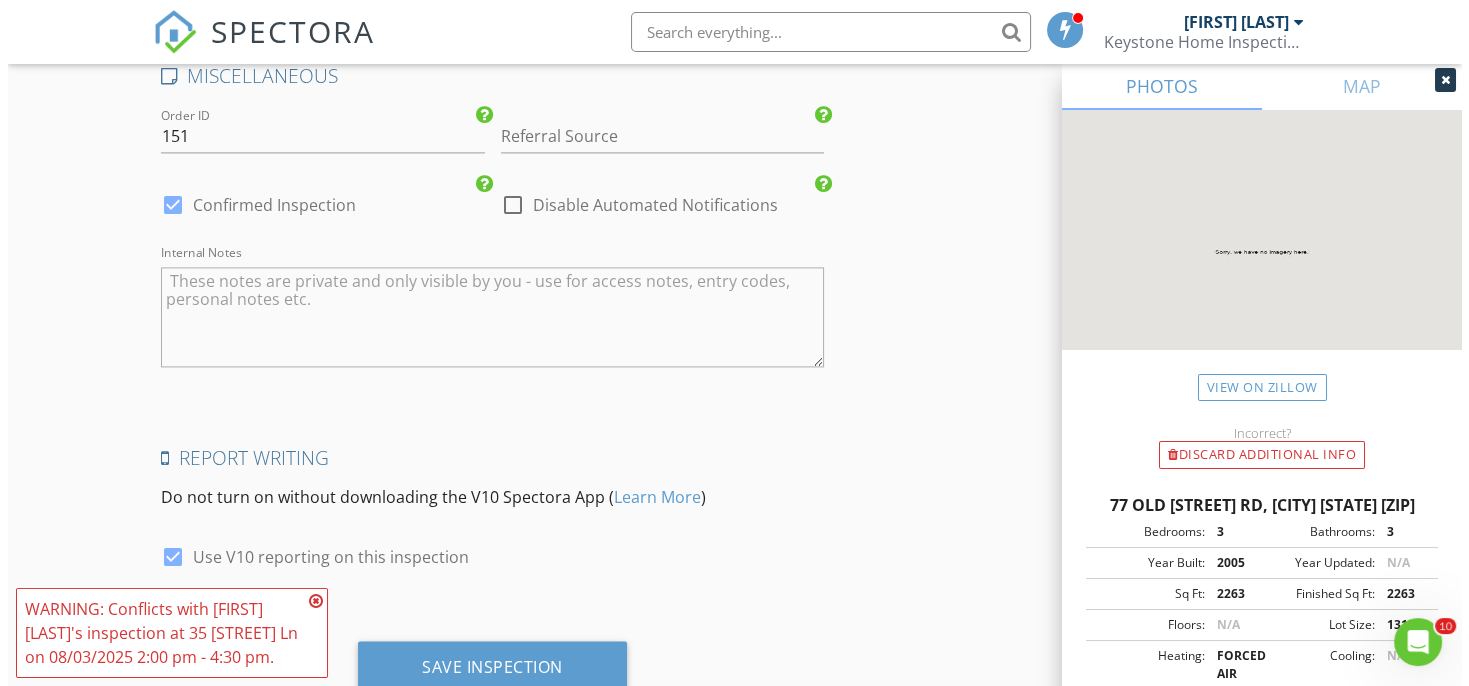 scroll, scrollTop: 3624, scrollLeft: 0, axis: vertical 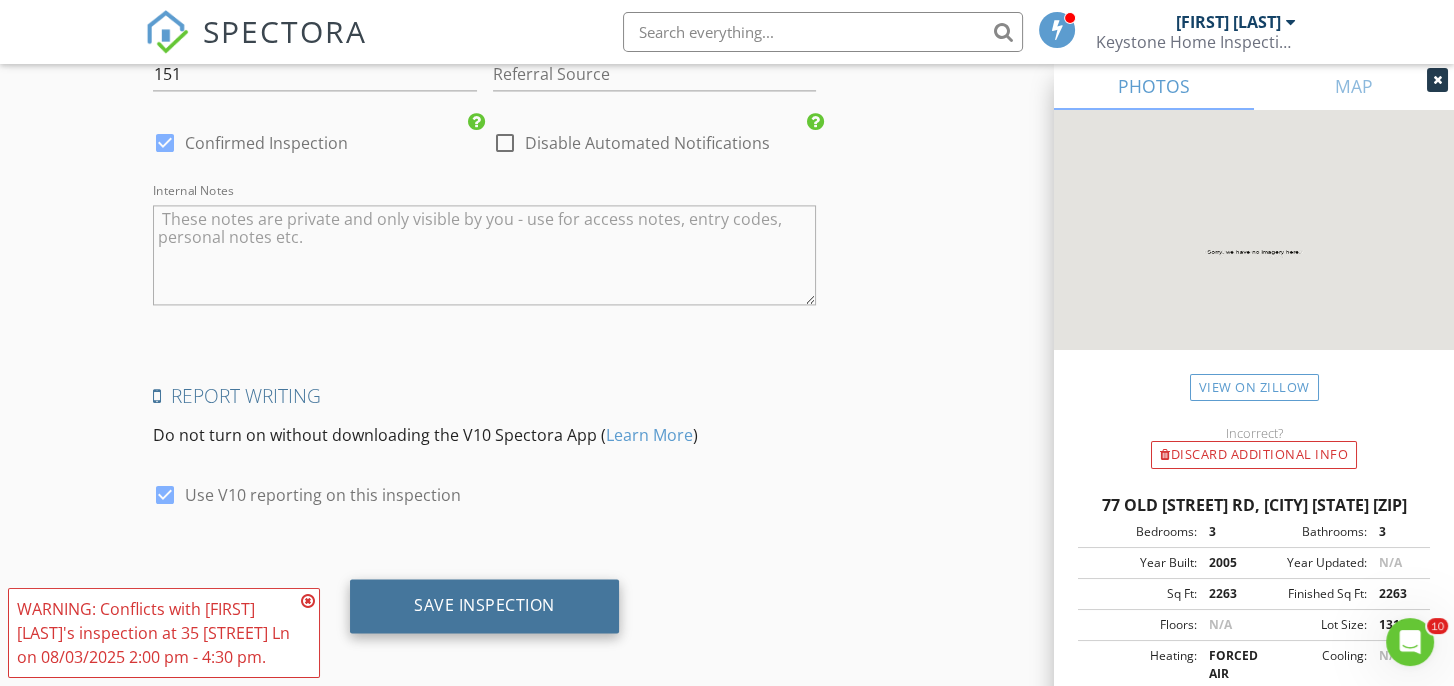 click on "Save Inspection" at bounding box center (484, 606) 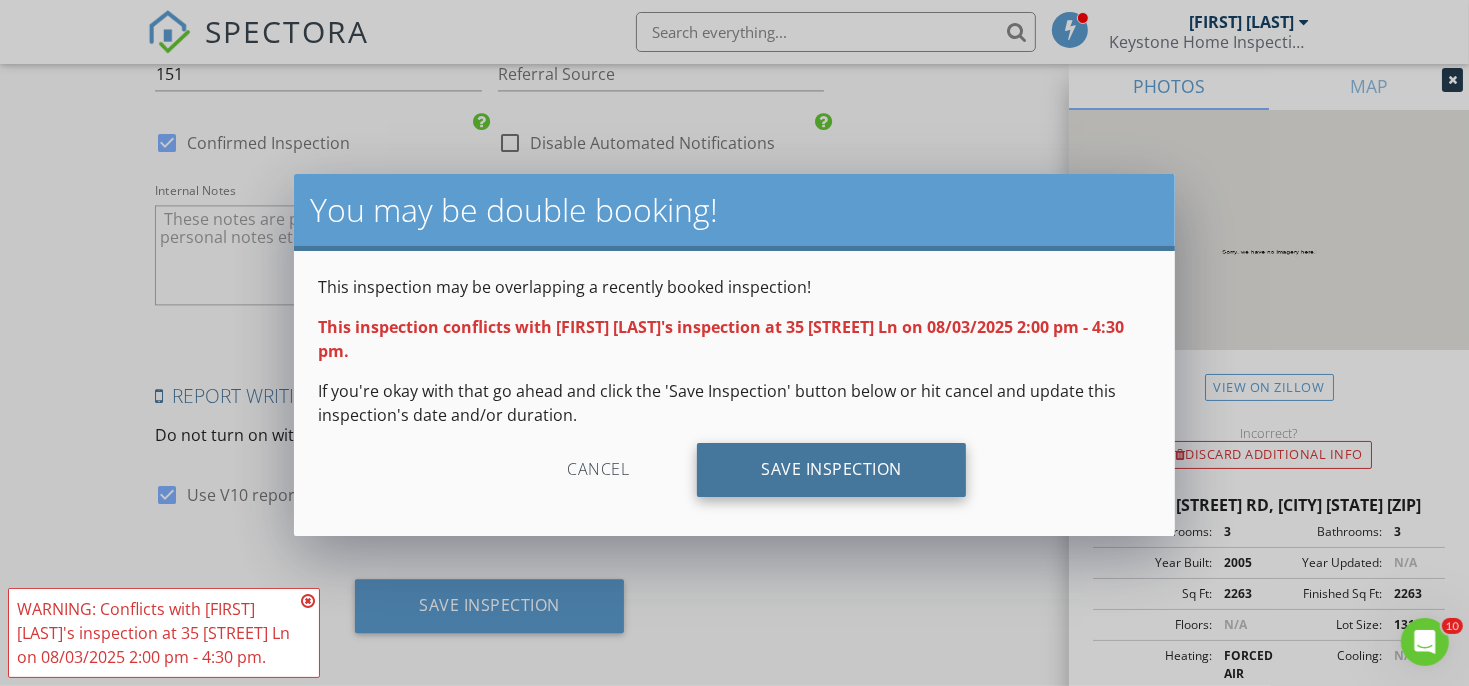 click on "Save Inspection" at bounding box center (831, 470) 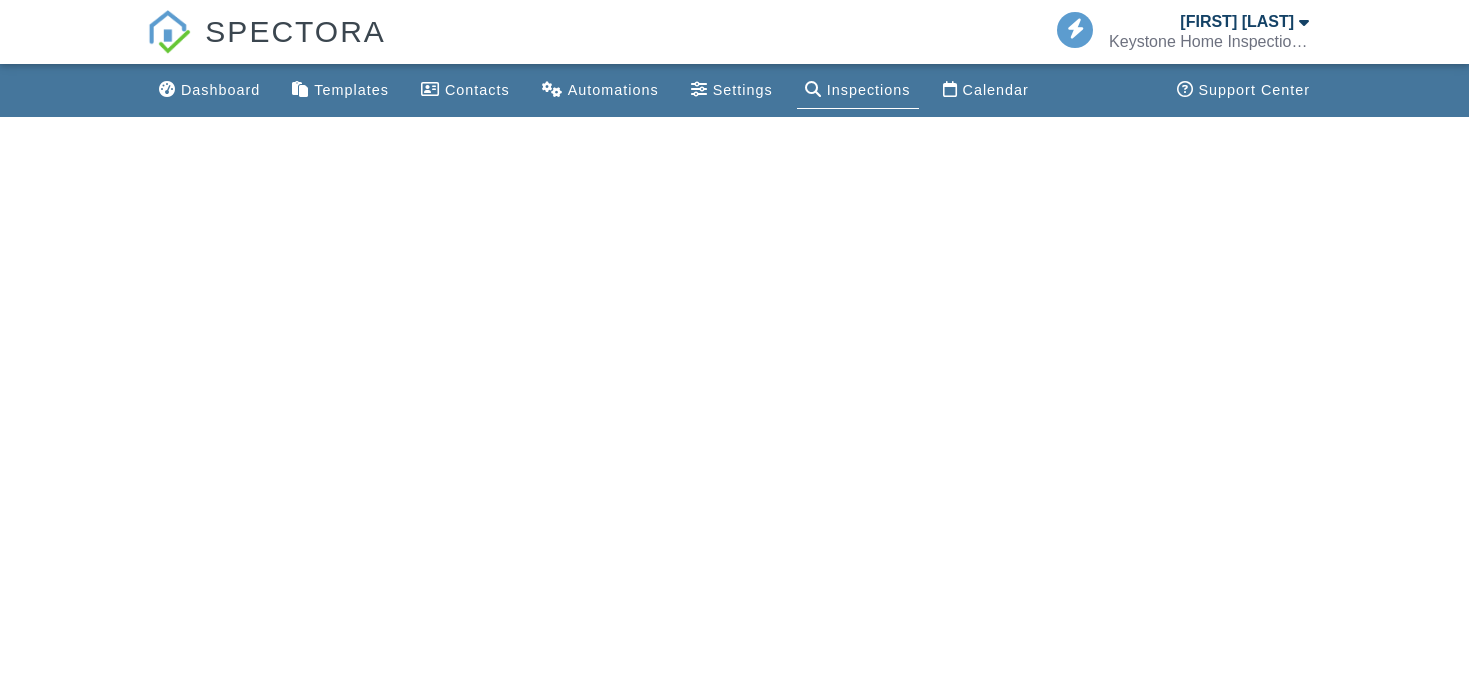 scroll, scrollTop: 0, scrollLeft: 0, axis: both 